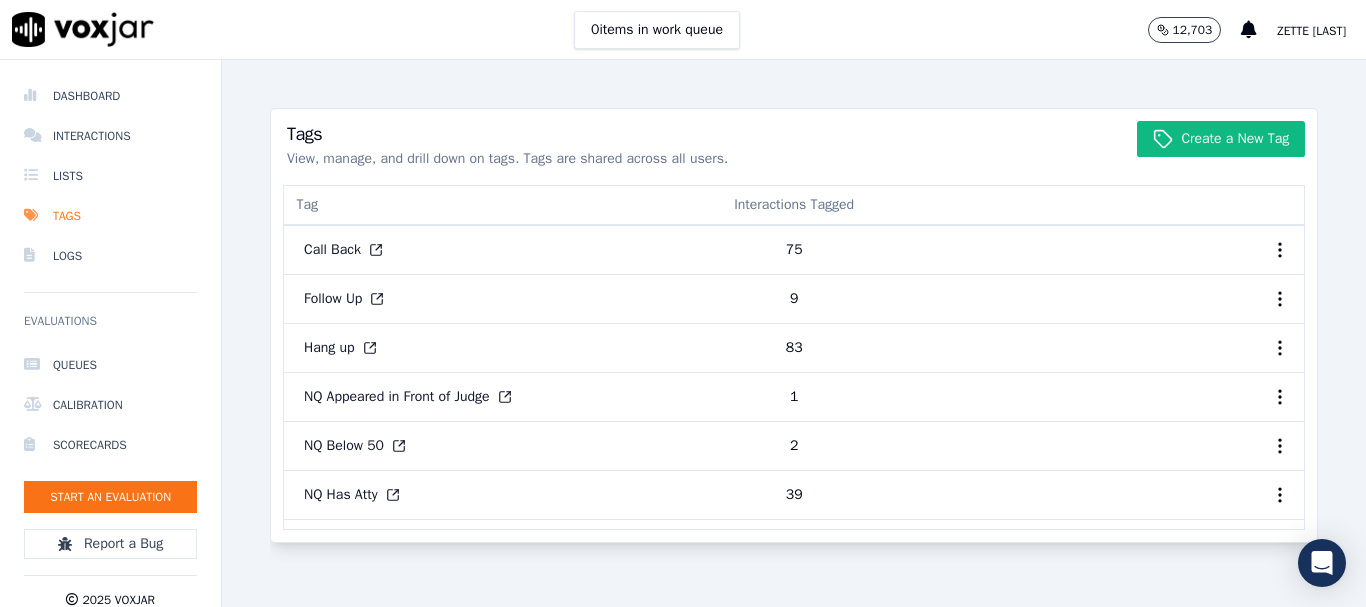 scroll, scrollTop: 0, scrollLeft: 0, axis: both 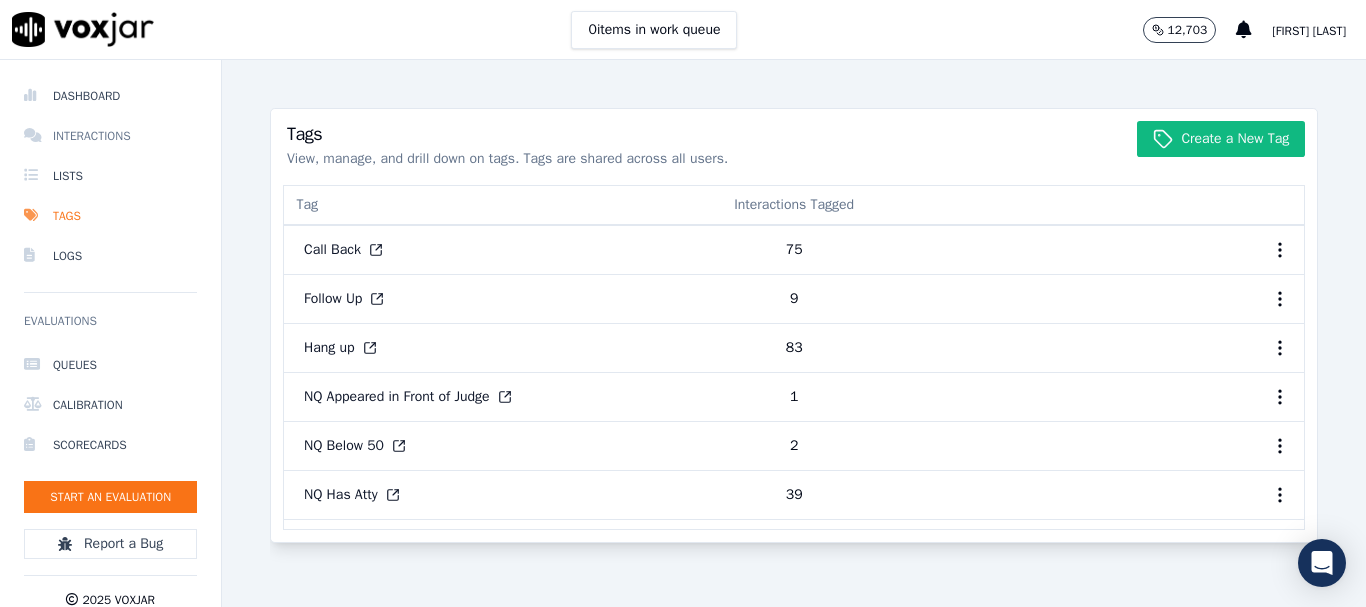click on "Interactions" at bounding box center [110, 136] 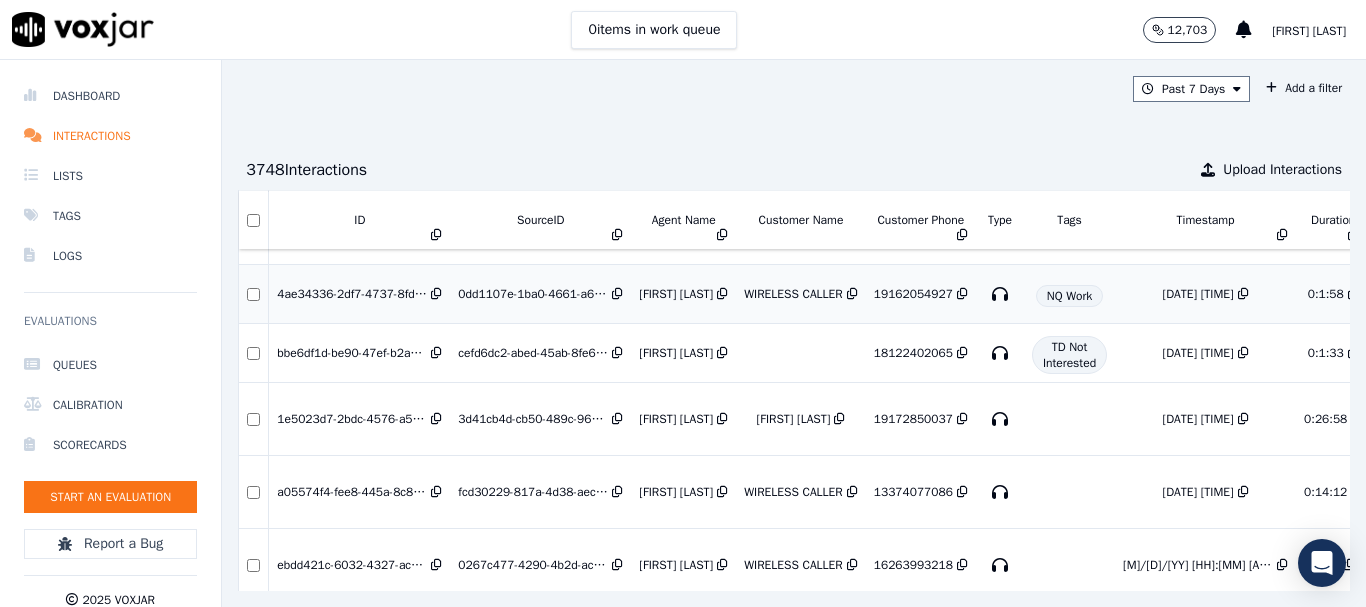 scroll, scrollTop: 0, scrollLeft: 0, axis: both 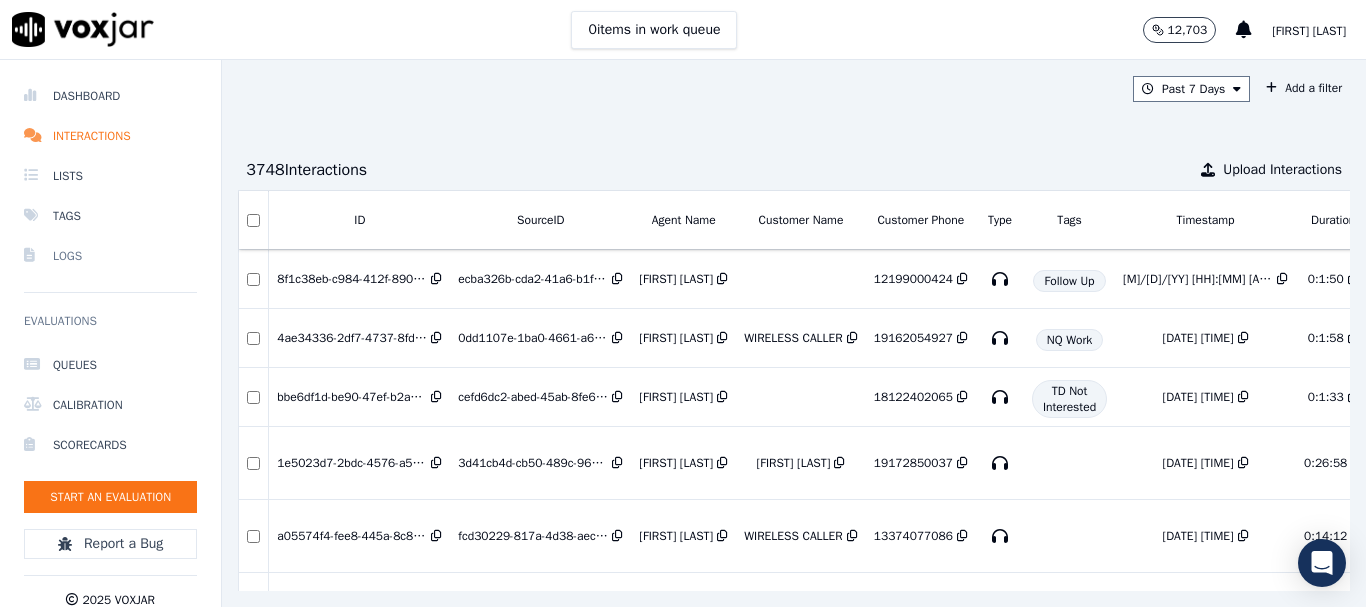 click on "Logs" at bounding box center (110, 256) 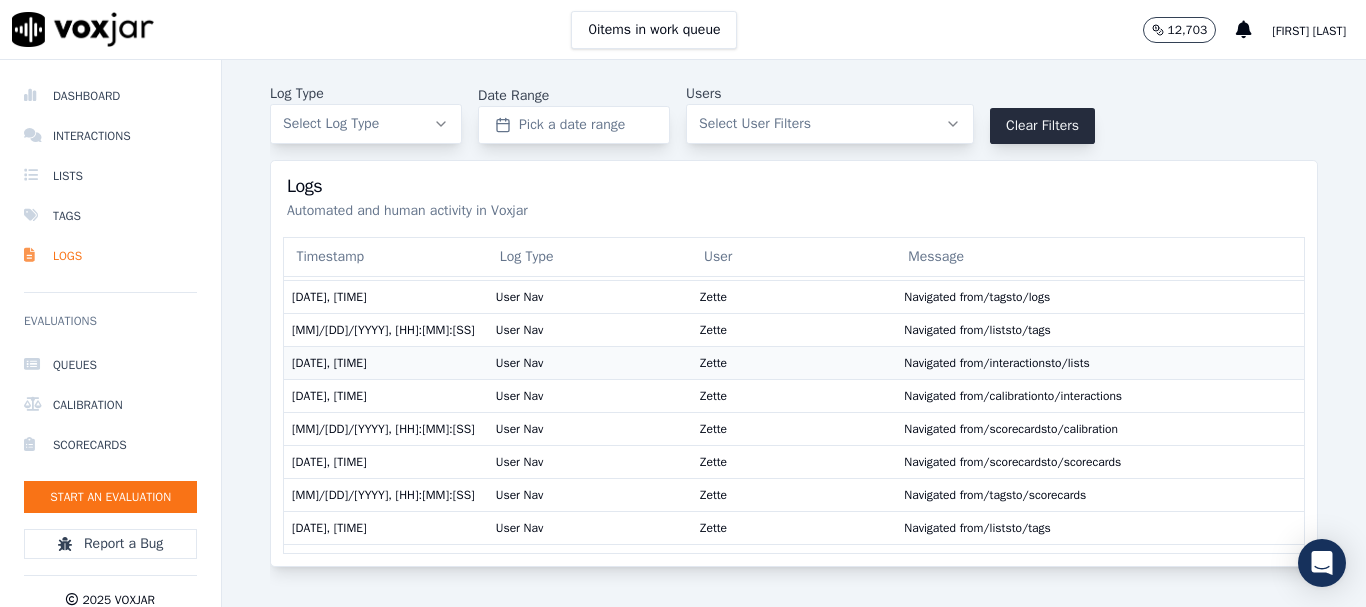 scroll, scrollTop: 400, scrollLeft: 0, axis: vertical 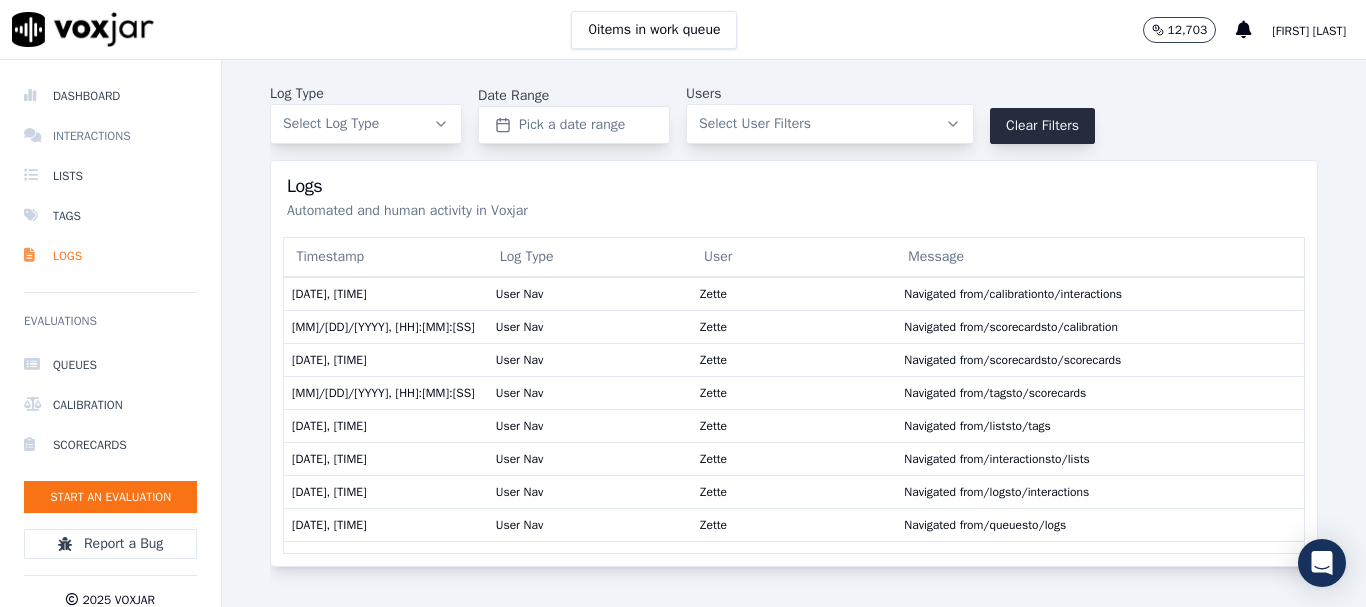 click on "Interactions" at bounding box center [110, 136] 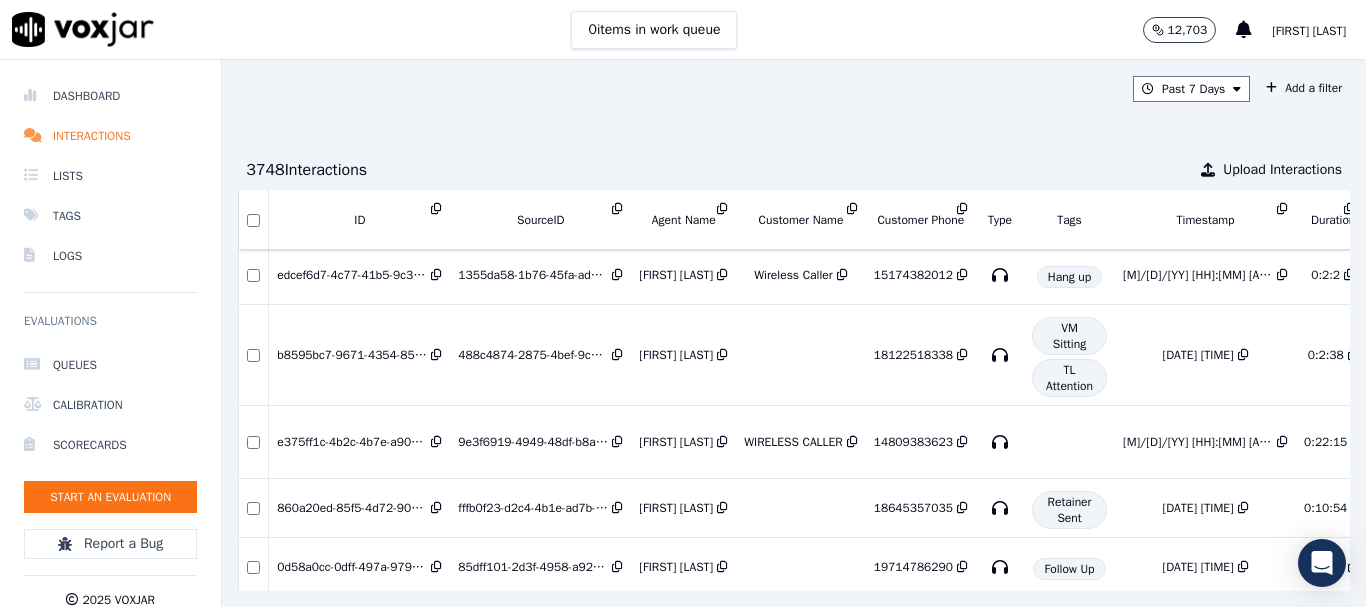 scroll, scrollTop: 533, scrollLeft: 0, axis: vertical 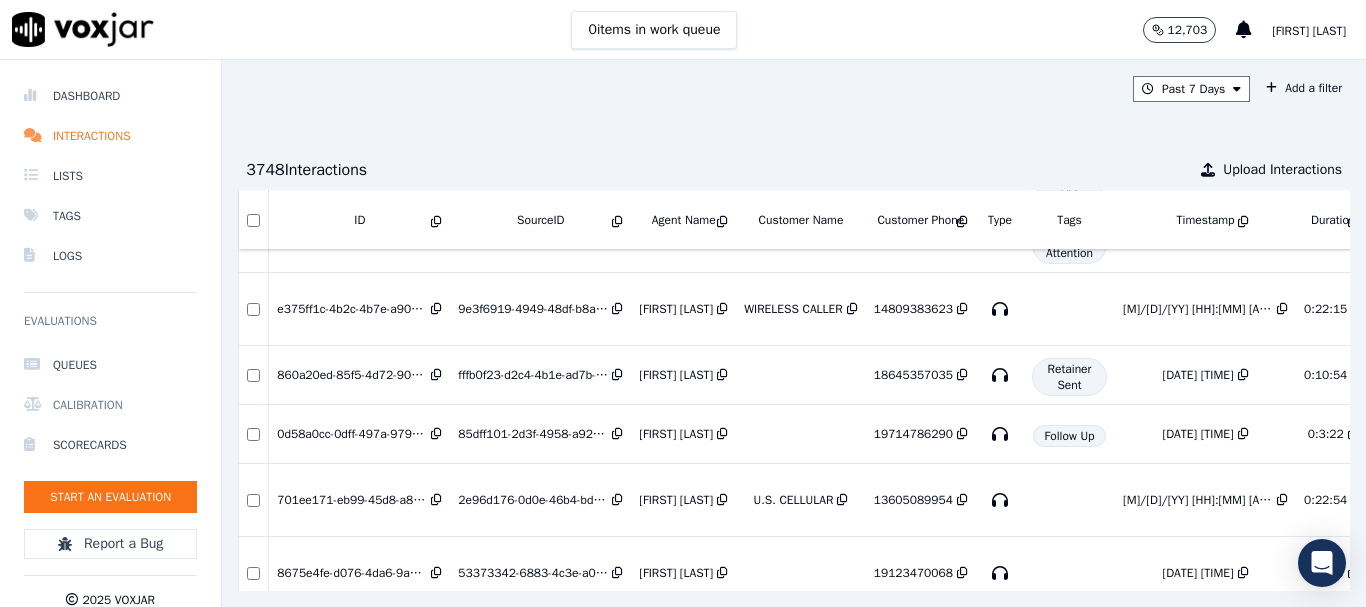 click on "Calibration" at bounding box center [110, 405] 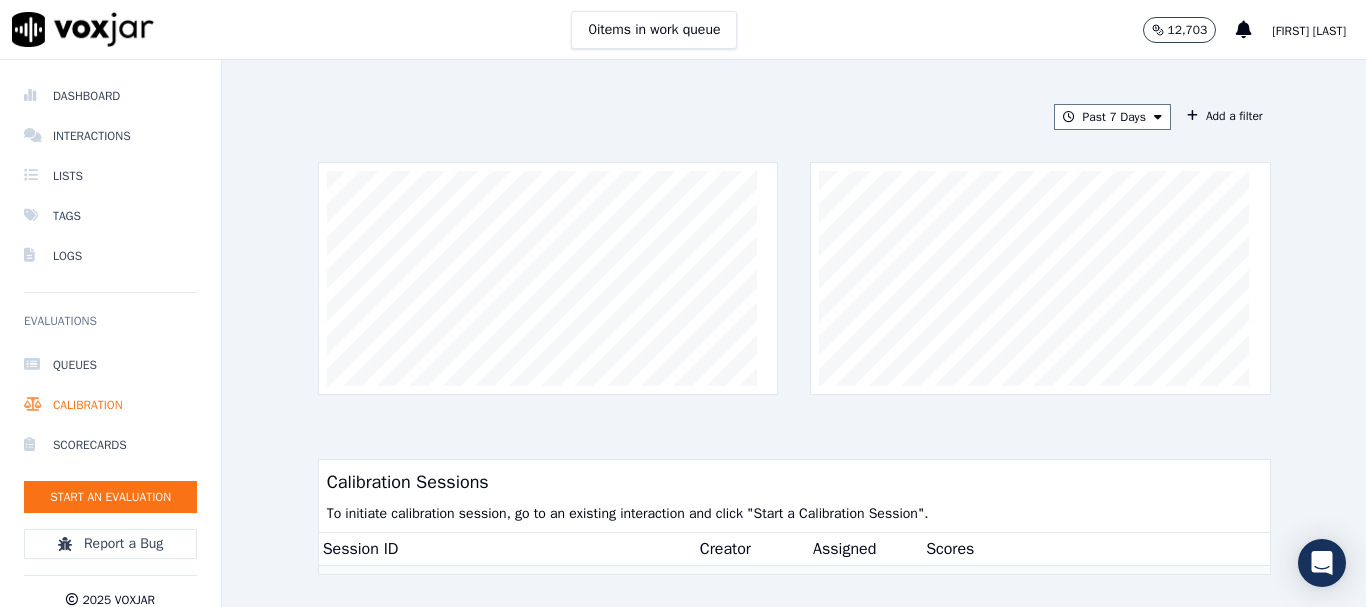 click on "Dashboard Interactions Lists Tags Logs Evaluations Queues Calibration Scorecards Start an Evaluation
Report a Bug       2025   Voxjar   TOS   Privacy" at bounding box center (110, 346) 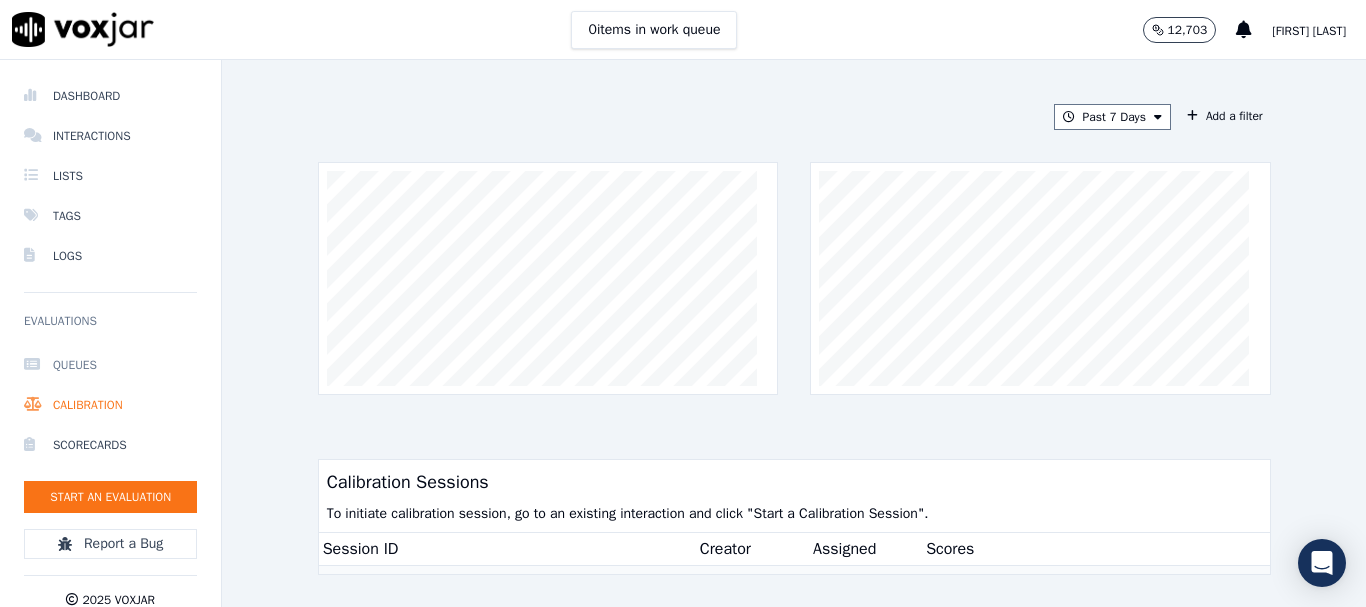 click on "Queues" at bounding box center [110, 365] 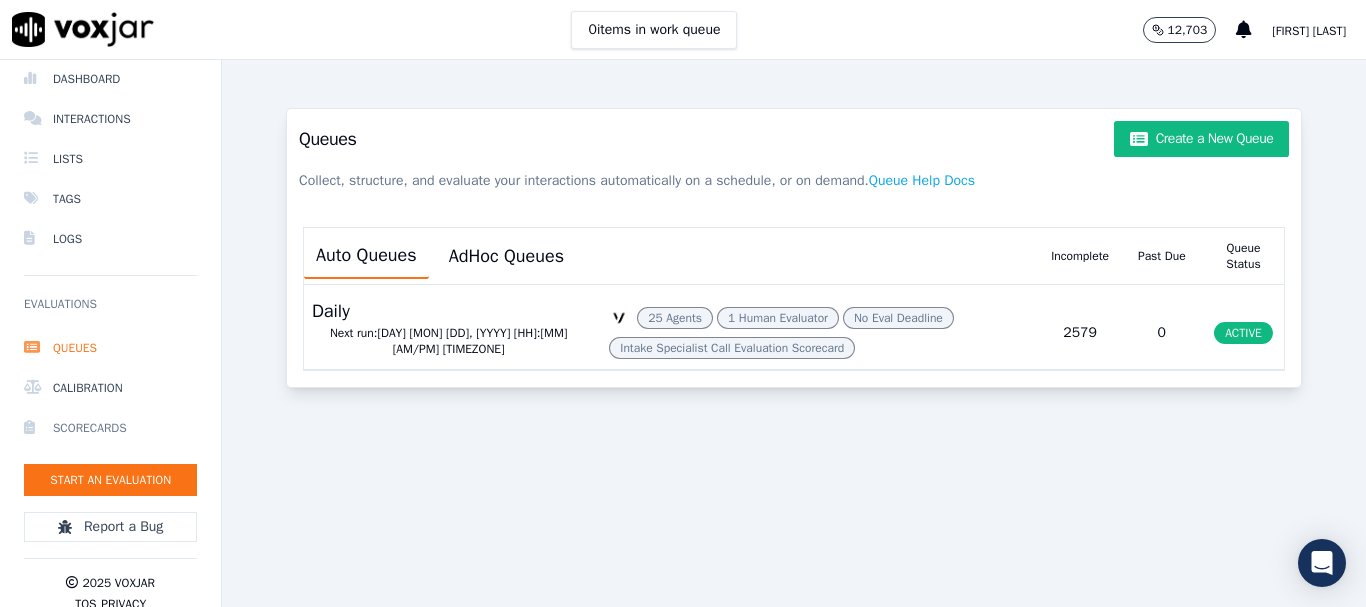 scroll, scrollTop: 0, scrollLeft: 0, axis: both 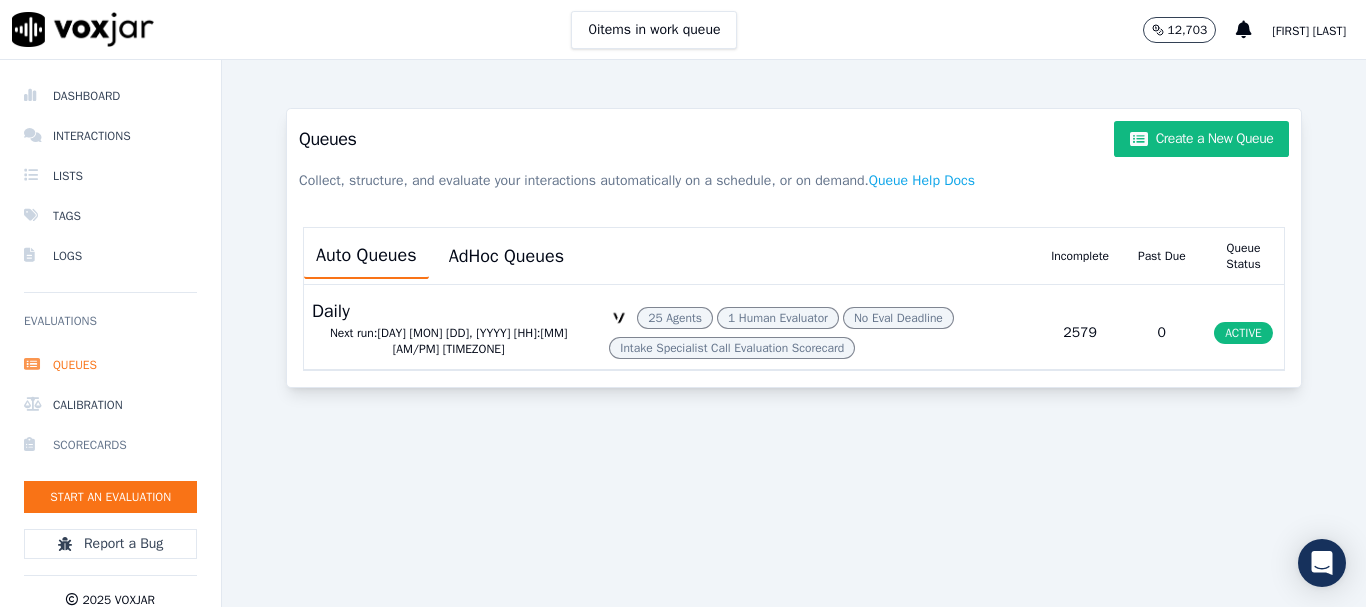 click on "Scorecards" at bounding box center [110, 445] 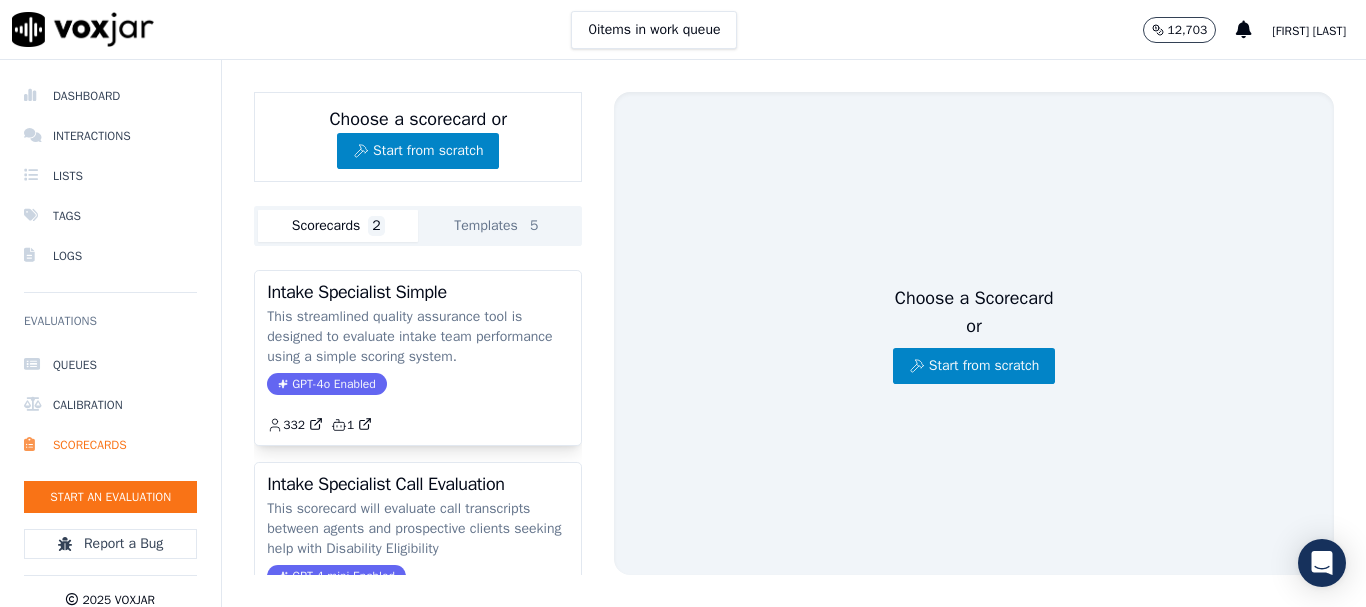 click on "Templates  5" 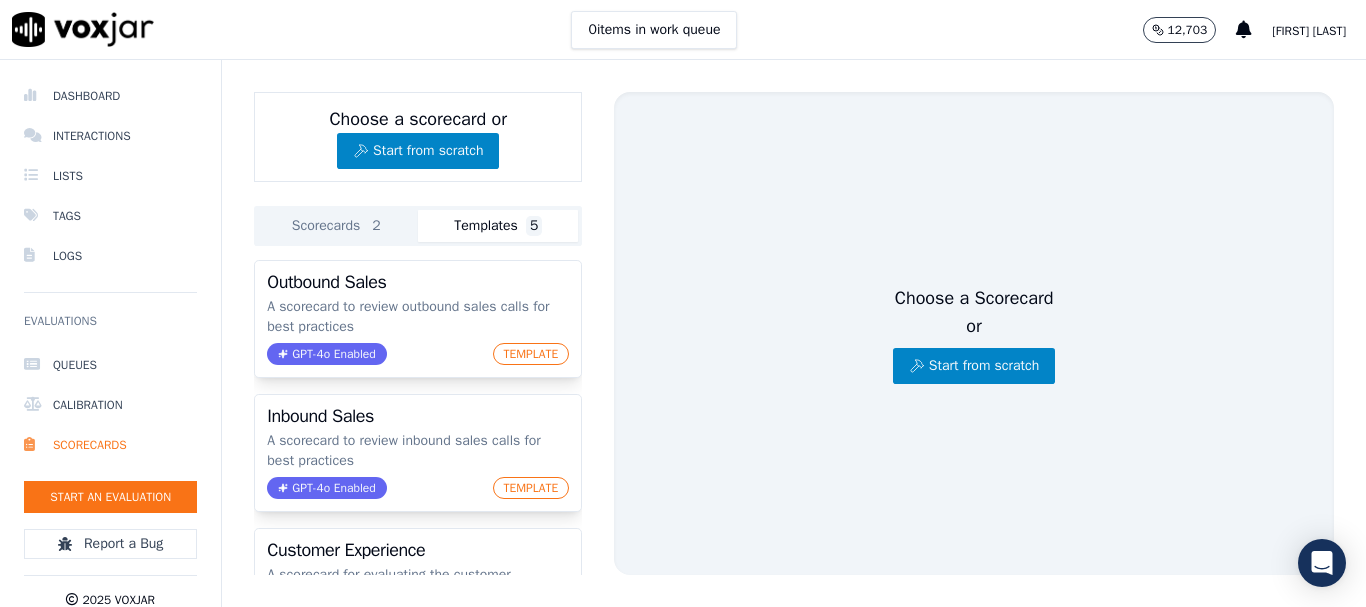 scroll, scrollTop: 0, scrollLeft: 0, axis: both 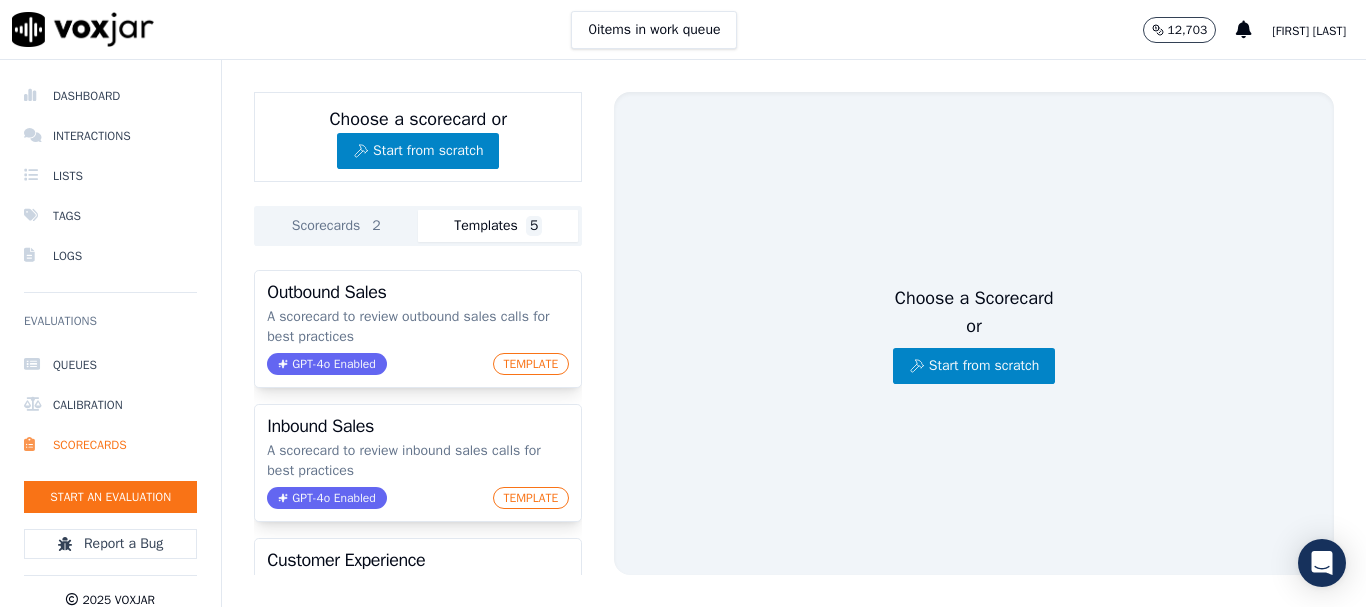 click on "Scorecards  2" at bounding box center [338, 226] 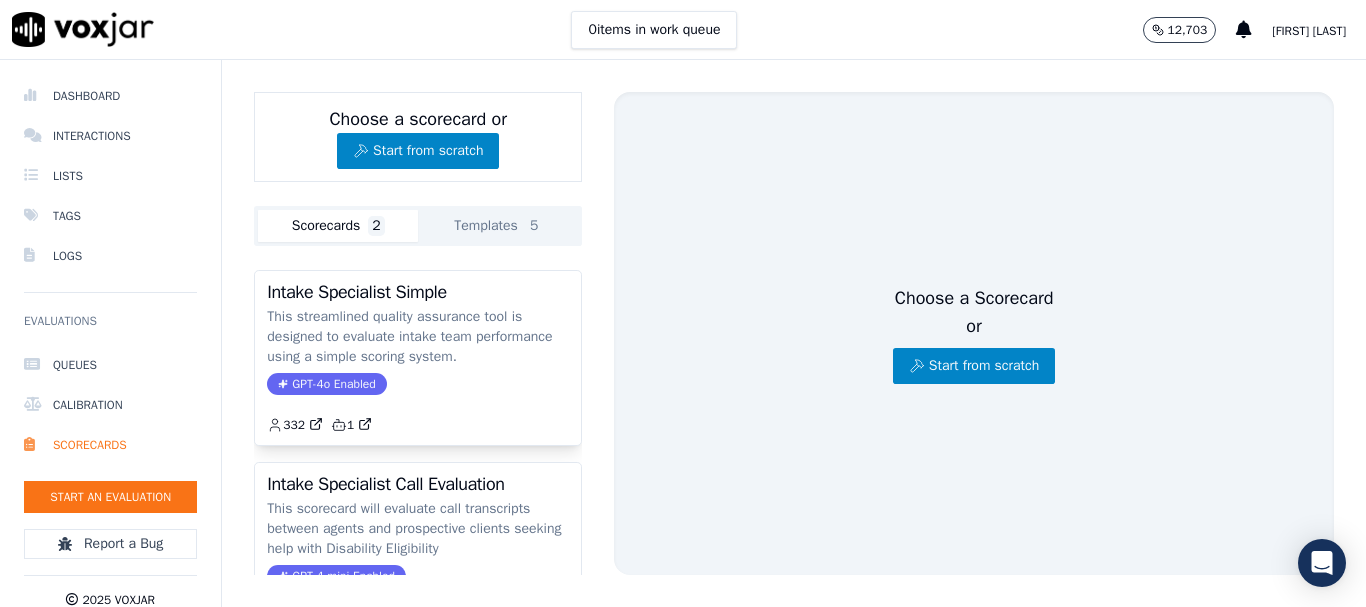 click on "Templates  5" 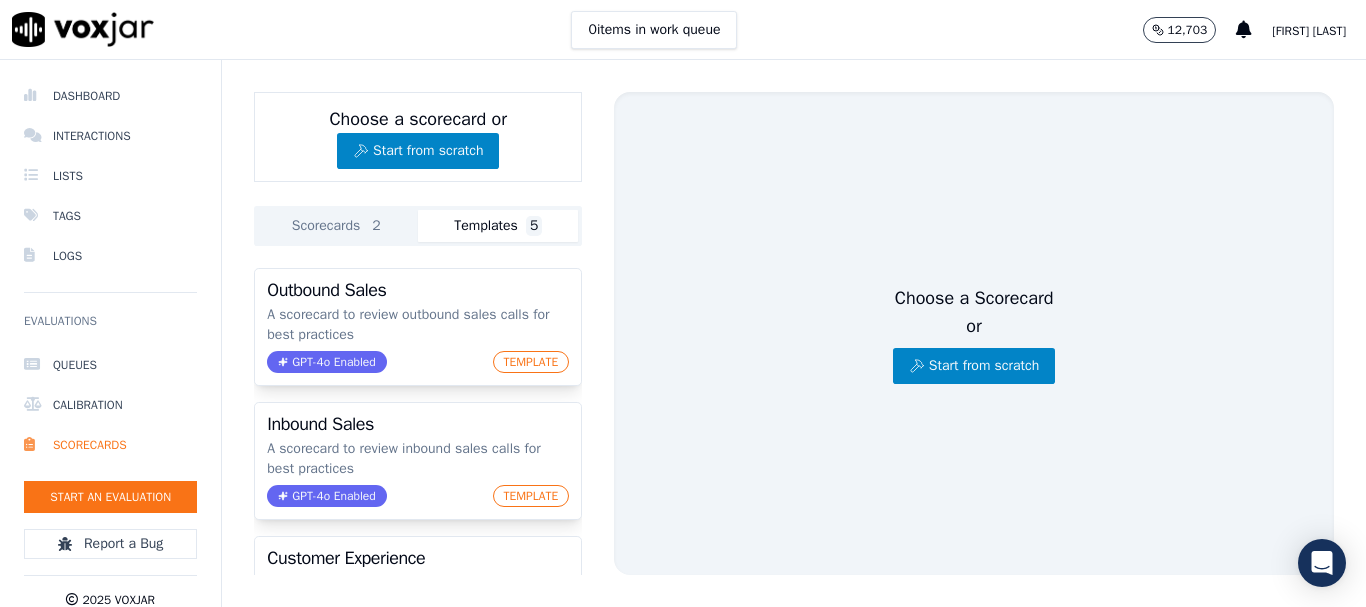 scroll, scrollTop: 0, scrollLeft: 0, axis: both 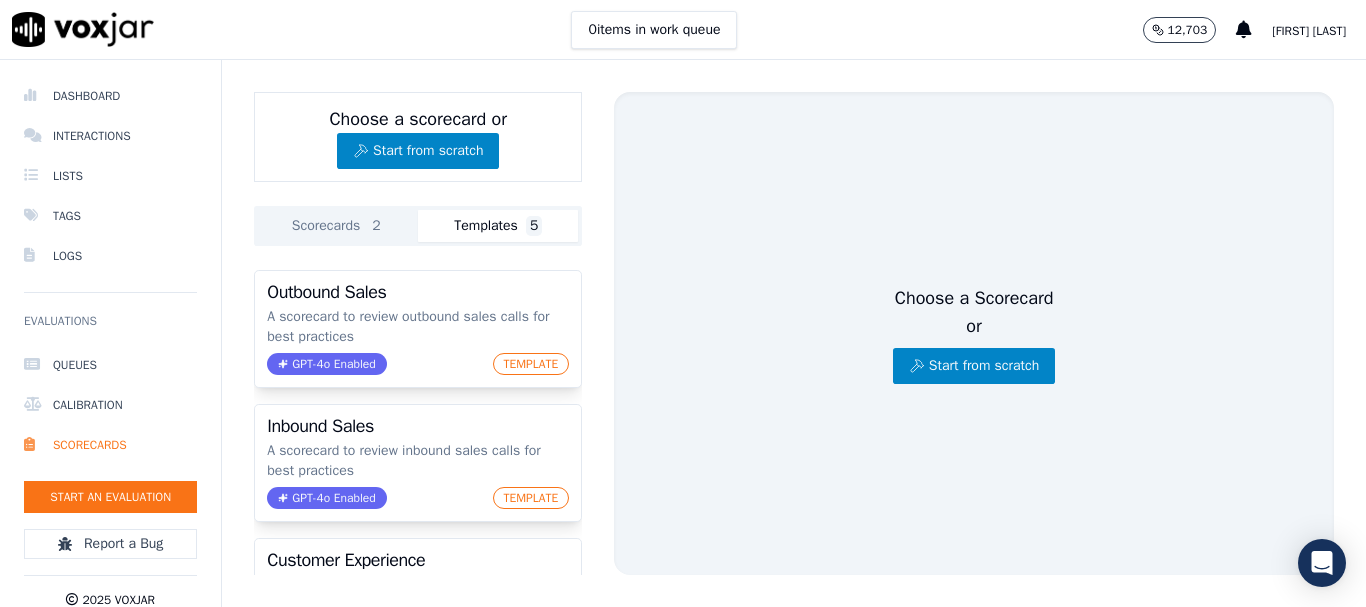 click on "Scorecards  2" at bounding box center [338, 226] 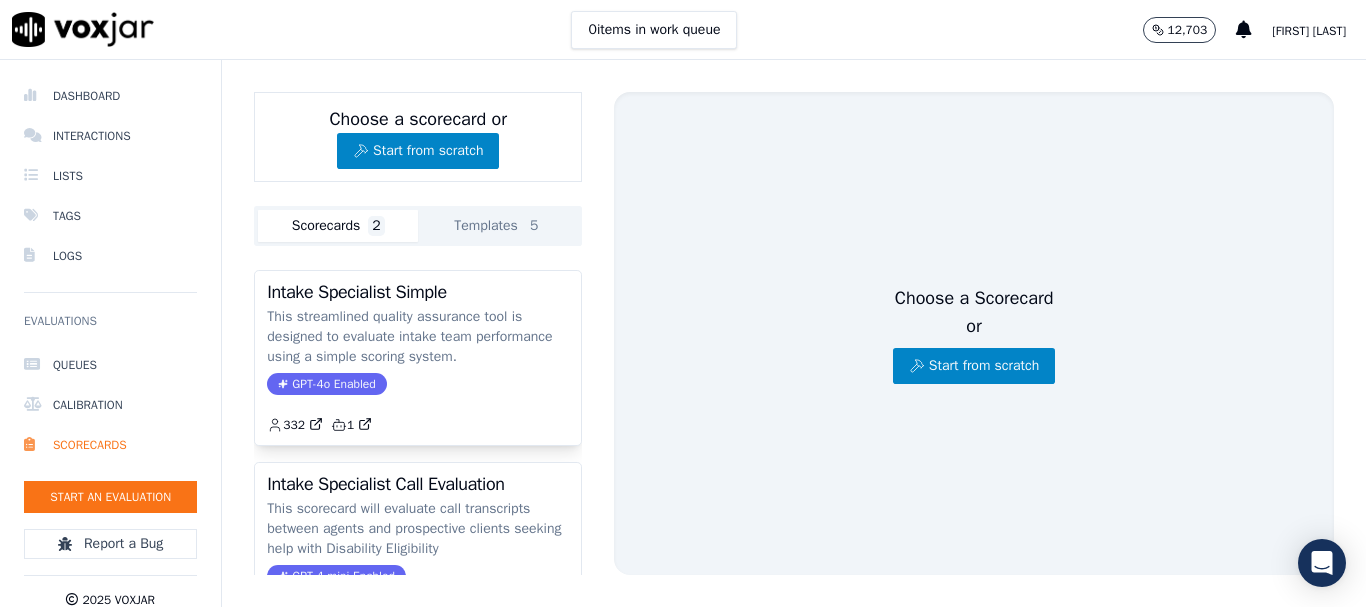 click on "Templates  5" 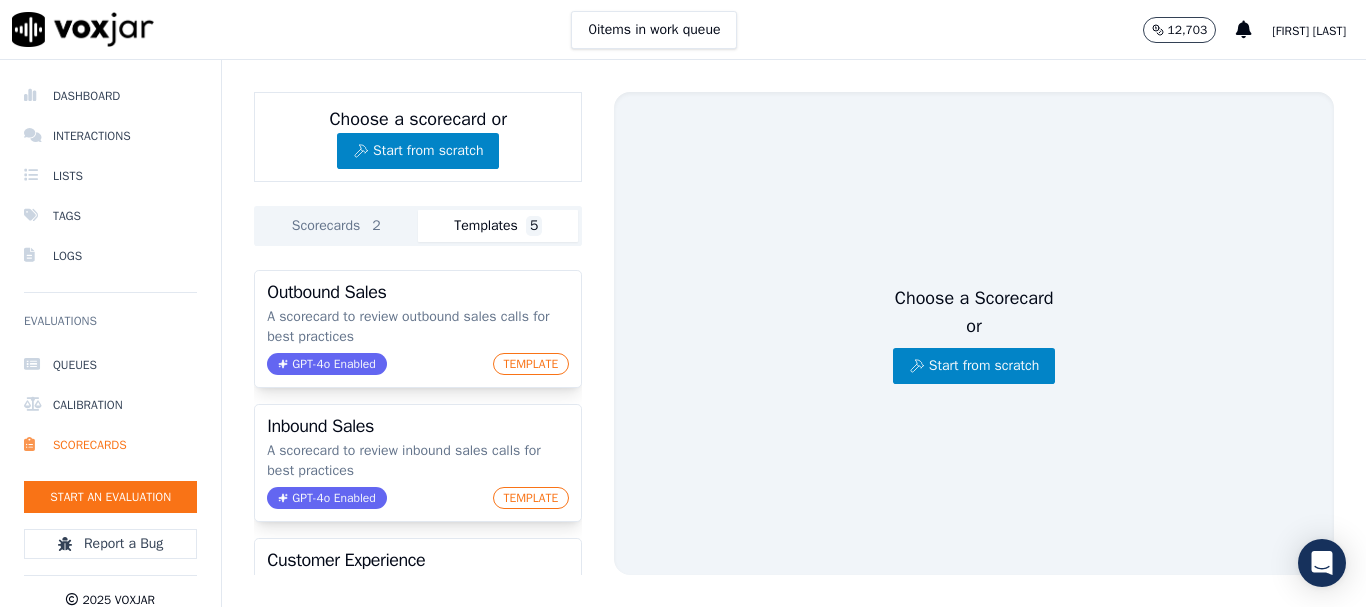 click on "Templates  5" 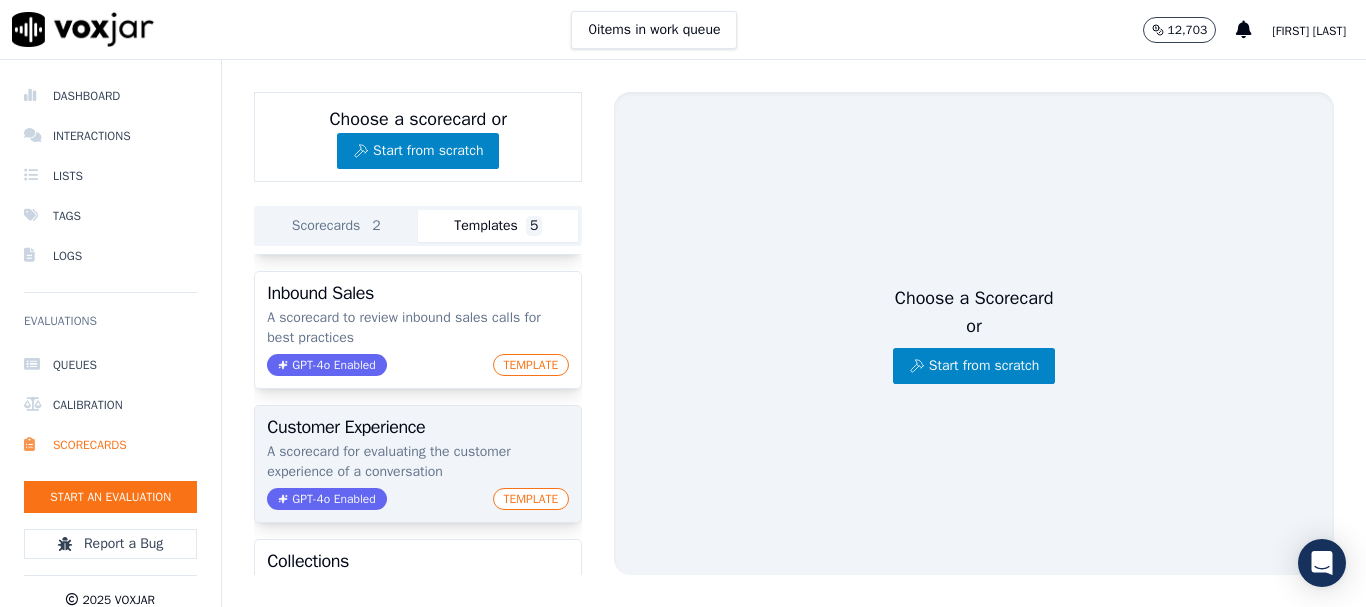 scroll, scrollTop: 410, scrollLeft: 0, axis: vertical 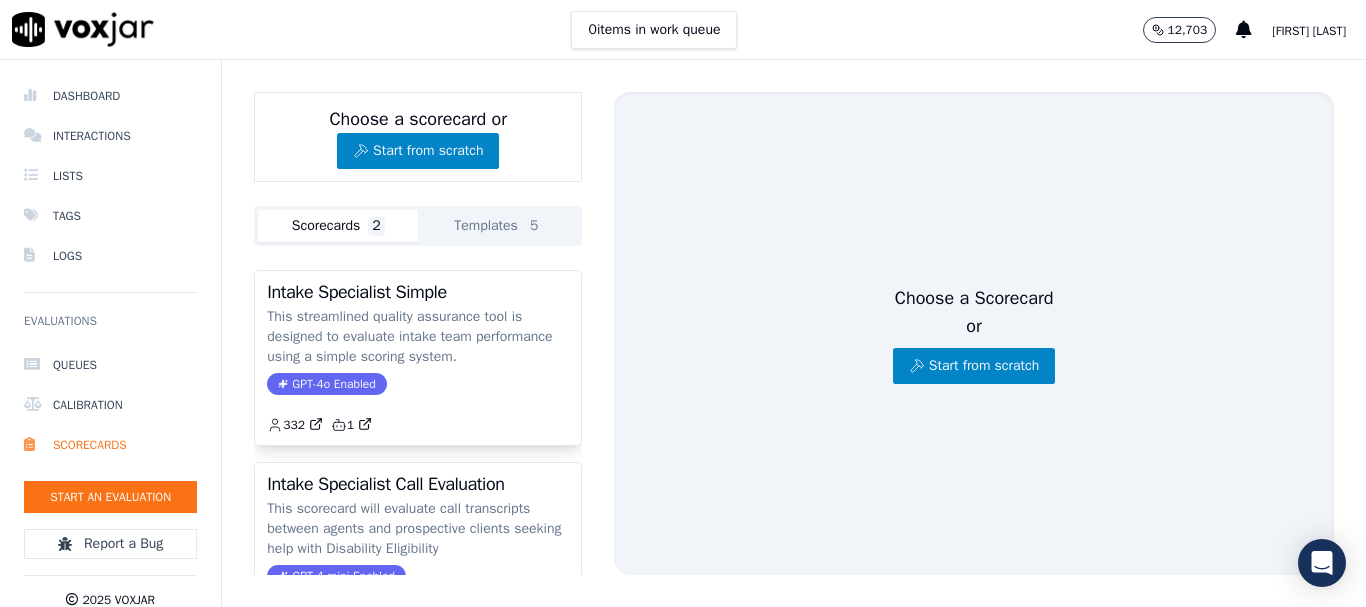 click on "Scorecards  2" at bounding box center [338, 226] 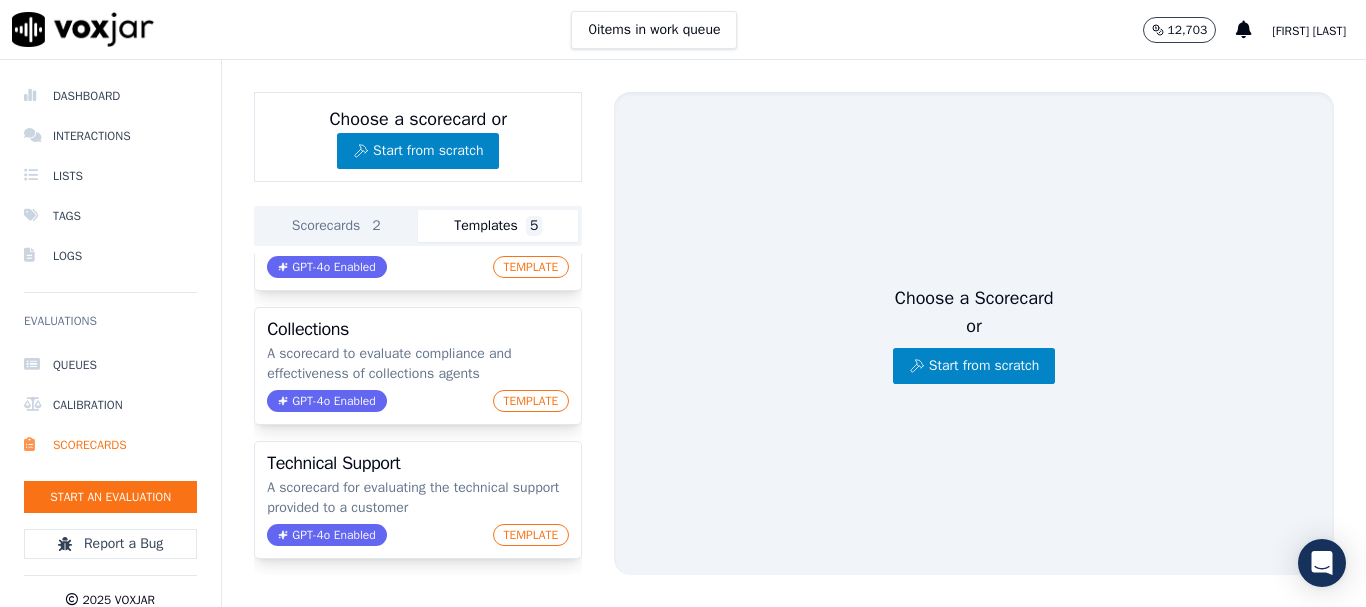 click on "Scorecards  2" at bounding box center [338, 226] 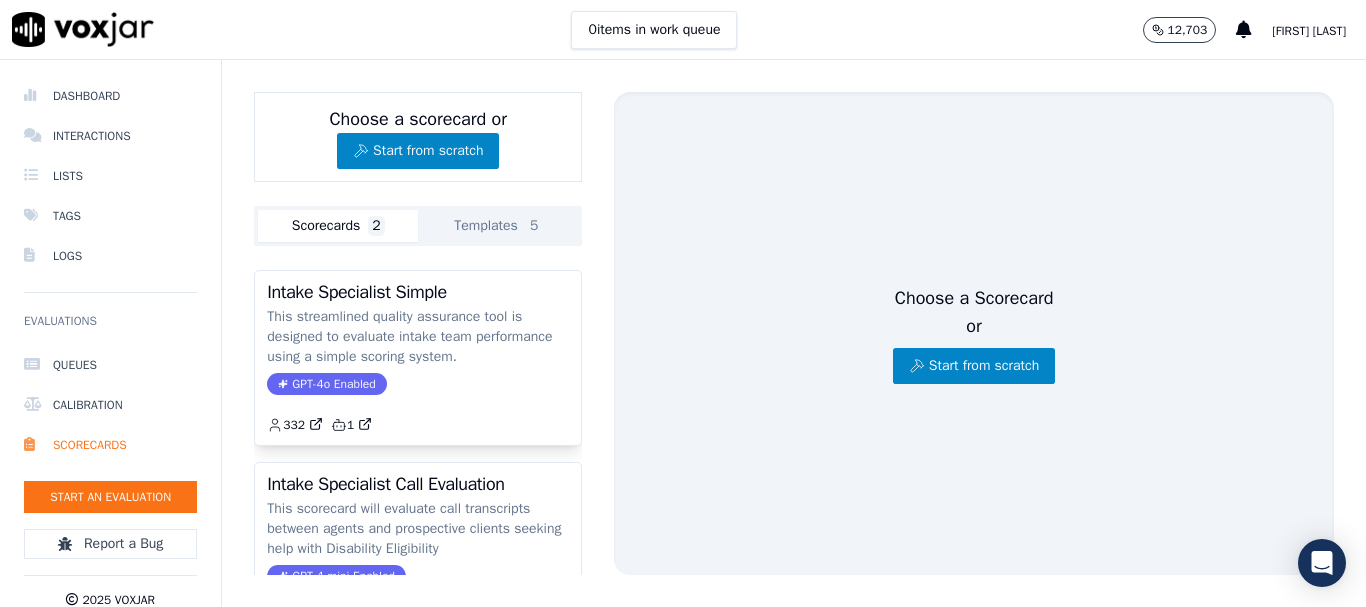 click on "Templates  5" 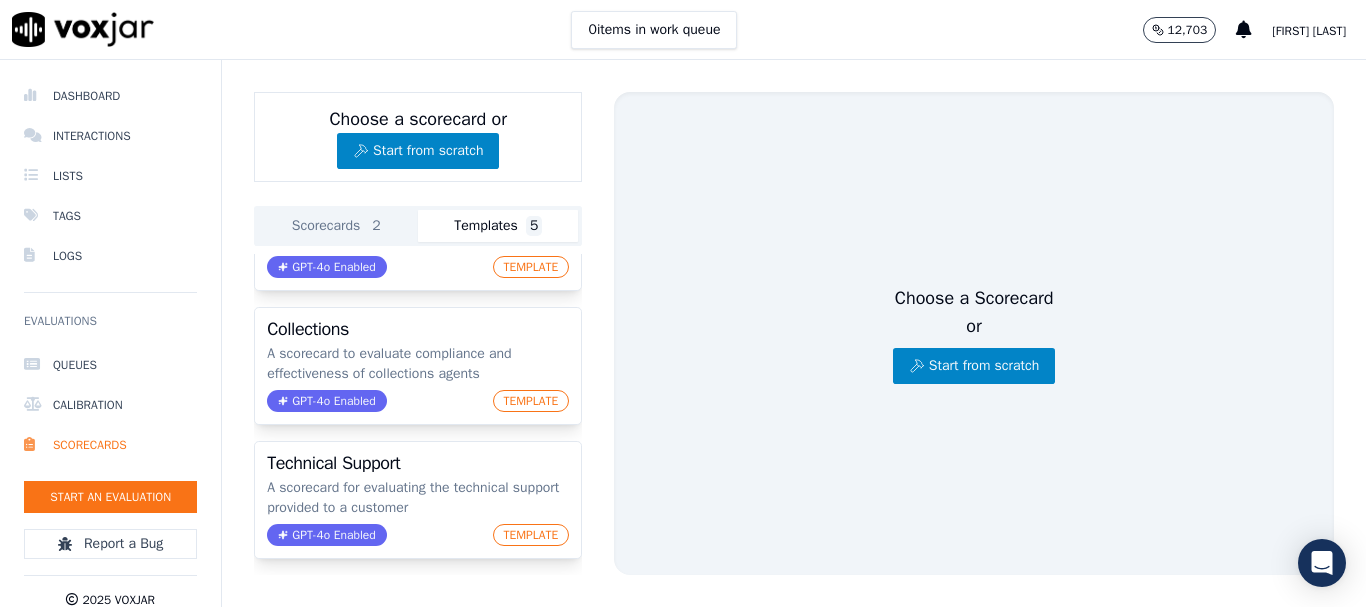 click on "Scorecards  2" at bounding box center (338, 226) 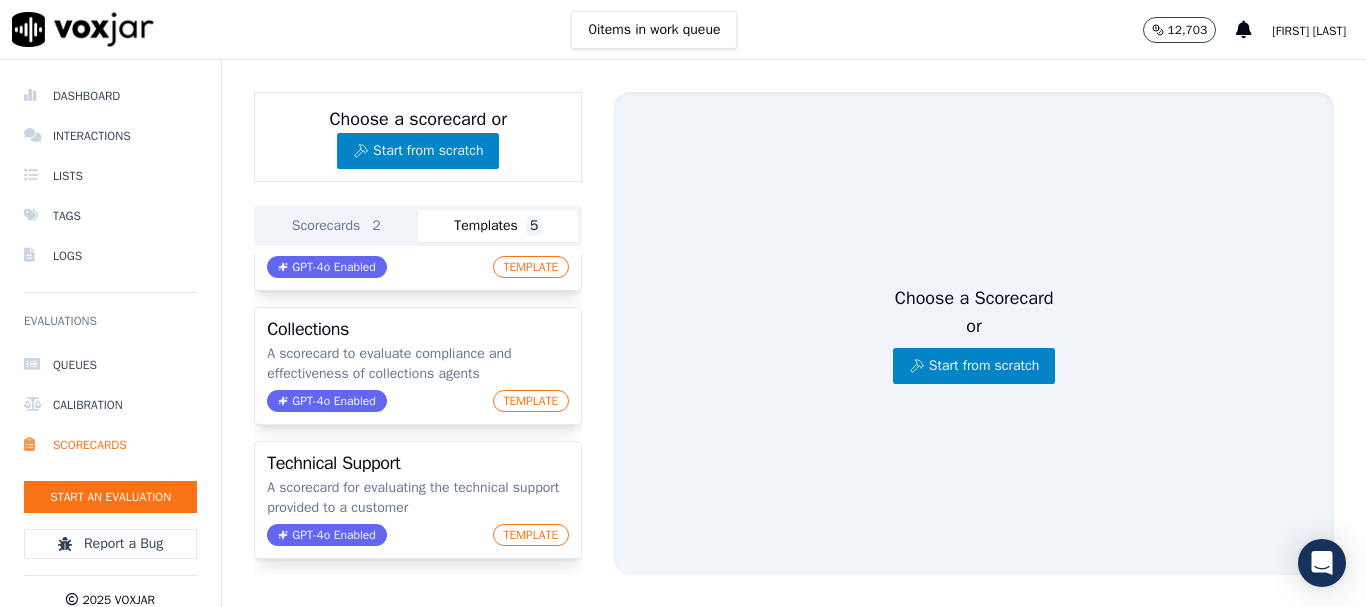 click on "Templates  5" 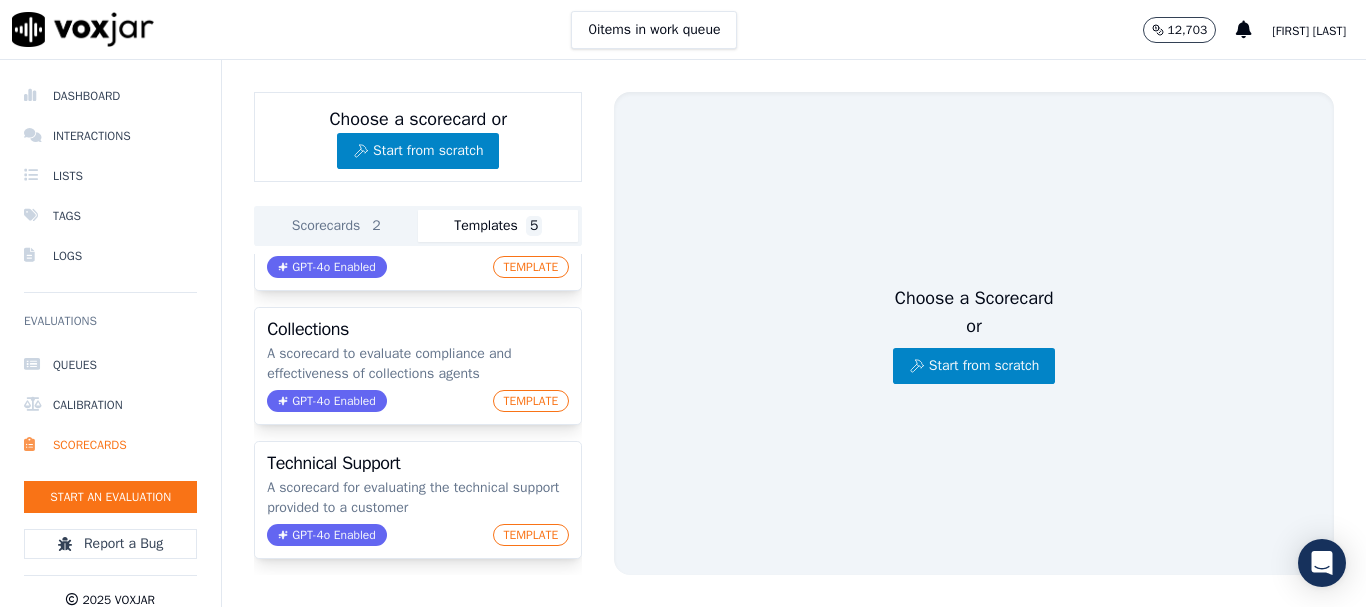click on "Templates  5" 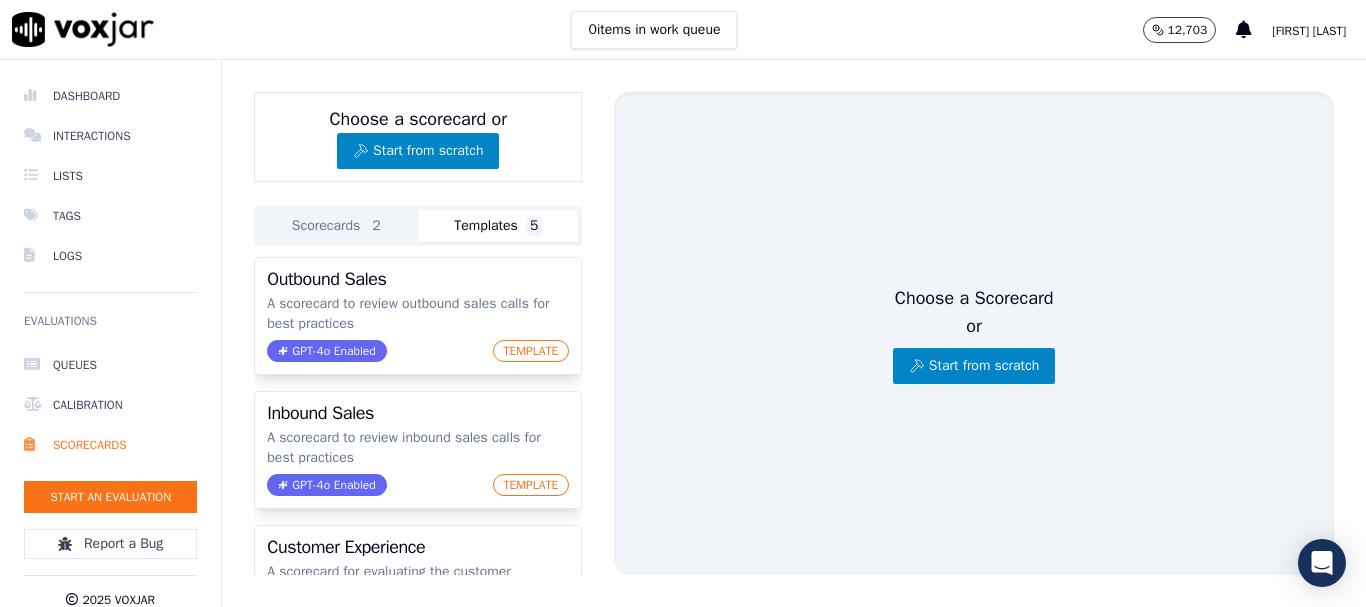 scroll, scrollTop: 0, scrollLeft: 0, axis: both 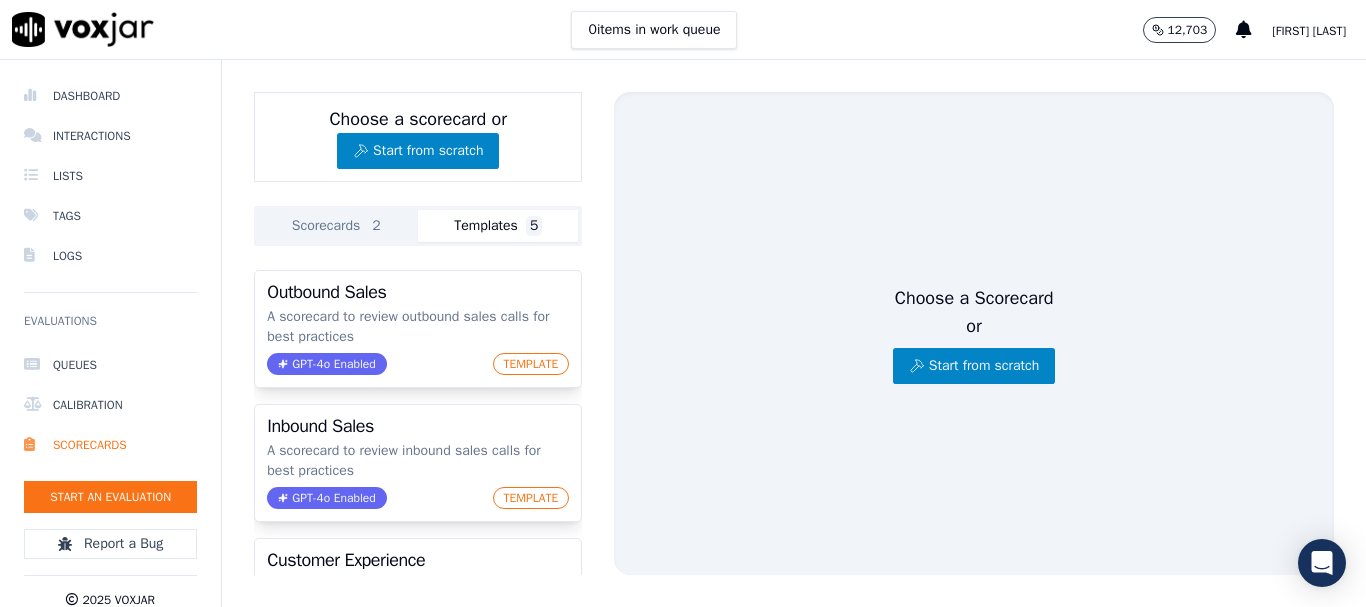 click on "0  items in work queue     12,703         [FIRST] [LAST]" at bounding box center (683, 30) 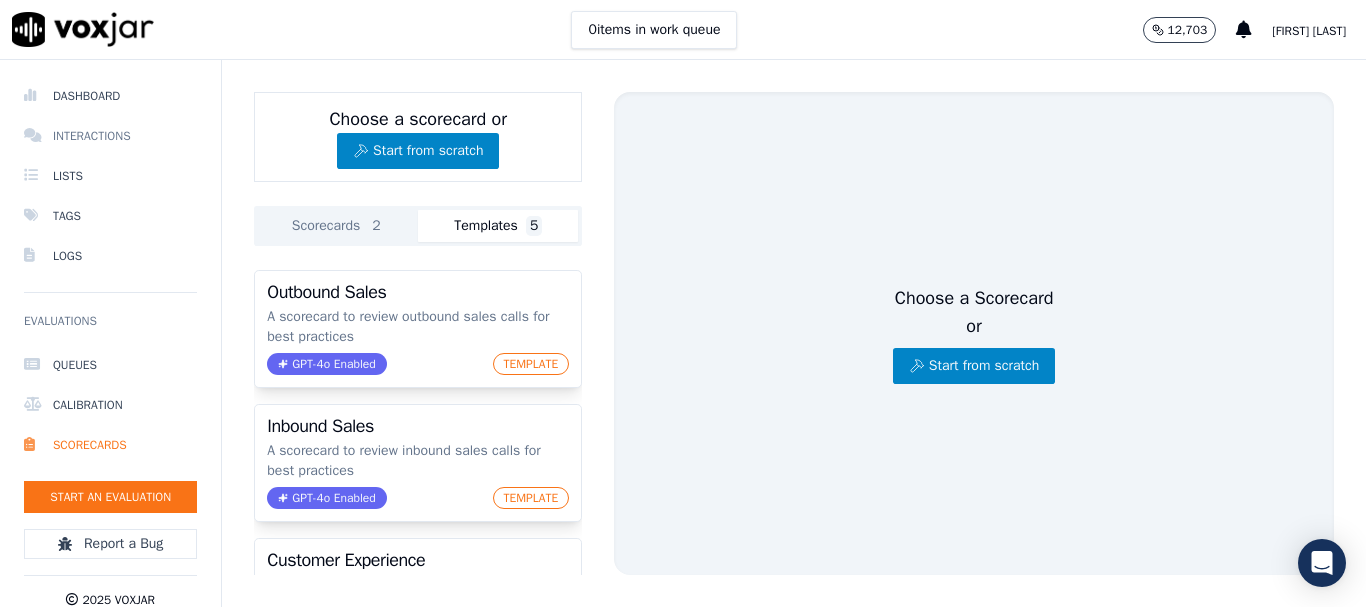 click on "Interactions" at bounding box center (110, 136) 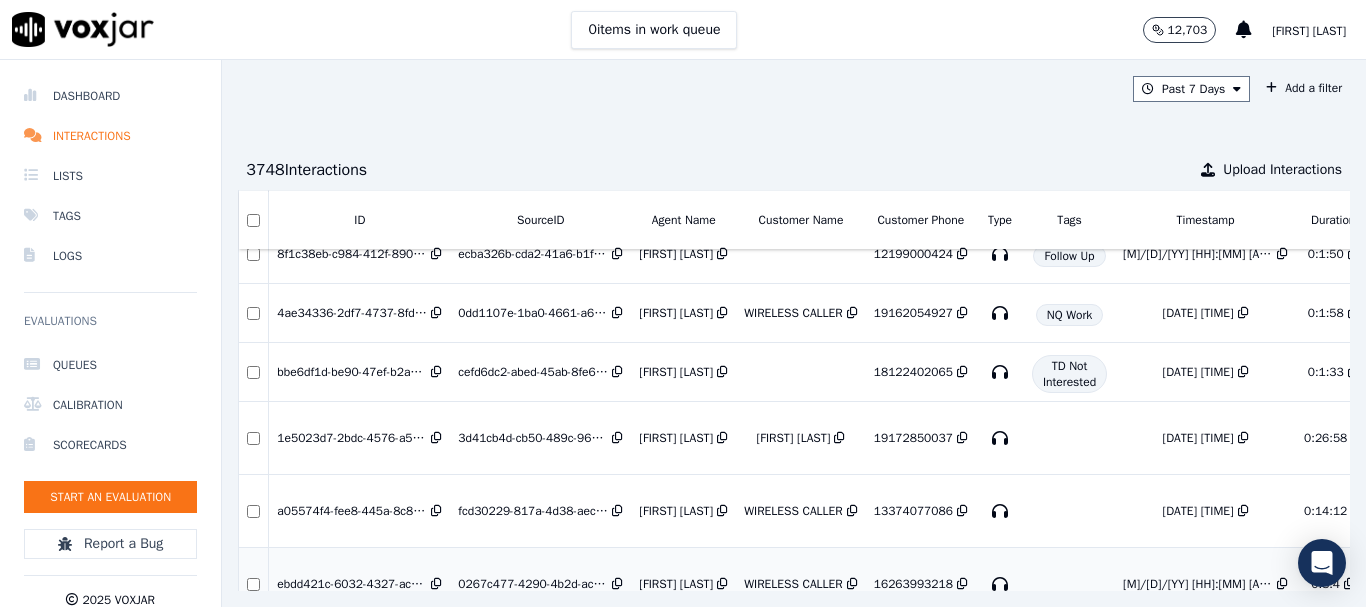 scroll, scrollTop: 0, scrollLeft: 0, axis: both 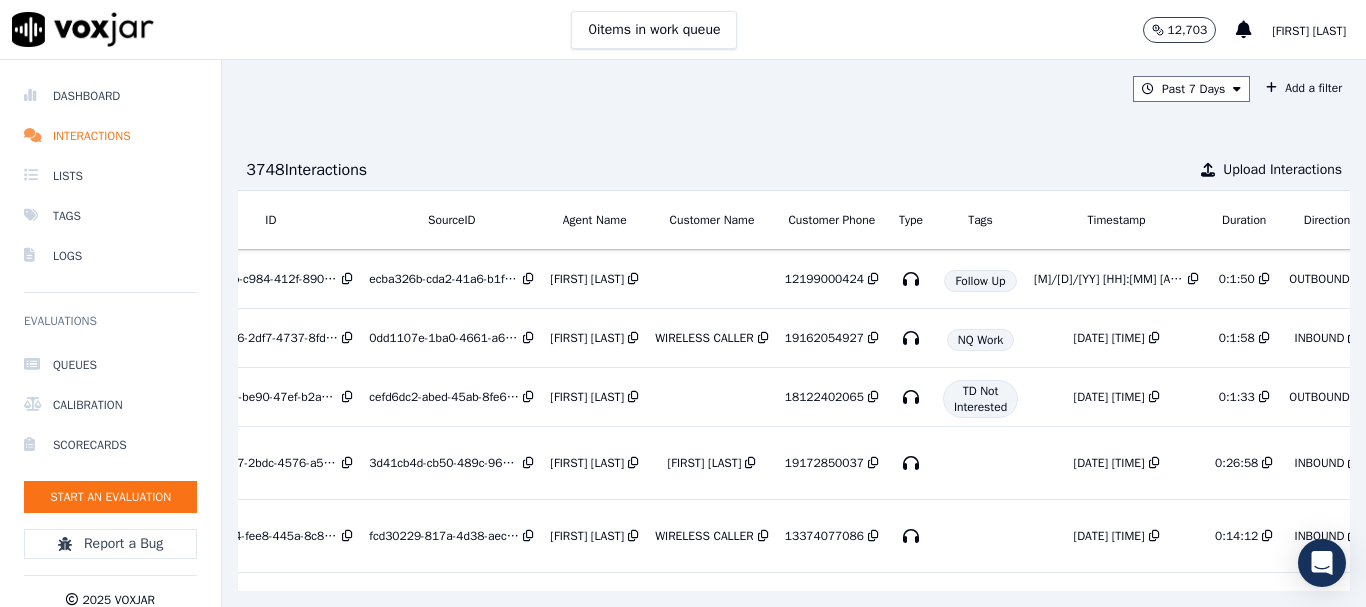 click on "Past 7 Days
Add a filter
3748  Interaction s       Upload Interactions     ID   SourceID   Agent Name   Customer Name   Customer Phone   Type   Tags   Timestamp   Duration   Direction   Source     Export Scores         [UUID]     [UUID]     [FIRST] [LAST]       12199000424       Follow Up [DATE] [TIME]     0:1:50     OUTBOUND           0 %
[UUID]     [UUID]     [FIRST] [LAST]     WIRELESS CALLER       19162054927       NQ Work [DATE] [TIME]     0:1:58     INBOUND           85 %
[UUID]     [UUID]     [FIRST] [LAST]       18122402065       TD Not Interested [DATE] [TIME]     0:1:33     OUTBOUND           70 %
[UUID]     [UUID]     [FIRST] [LAST]     [FIRST] [LAST]     19172850037           0:26:58" at bounding box center [794, 333] 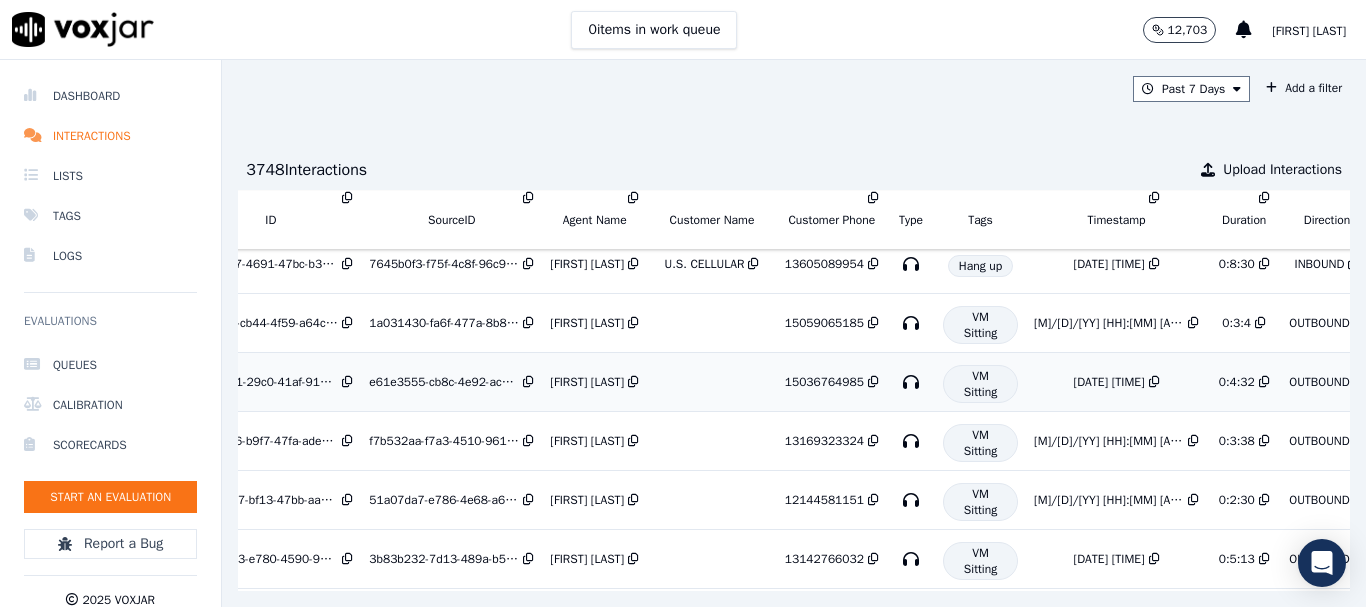 scroll, scrollTop: 1006, scrollLeft: 89, axis: both 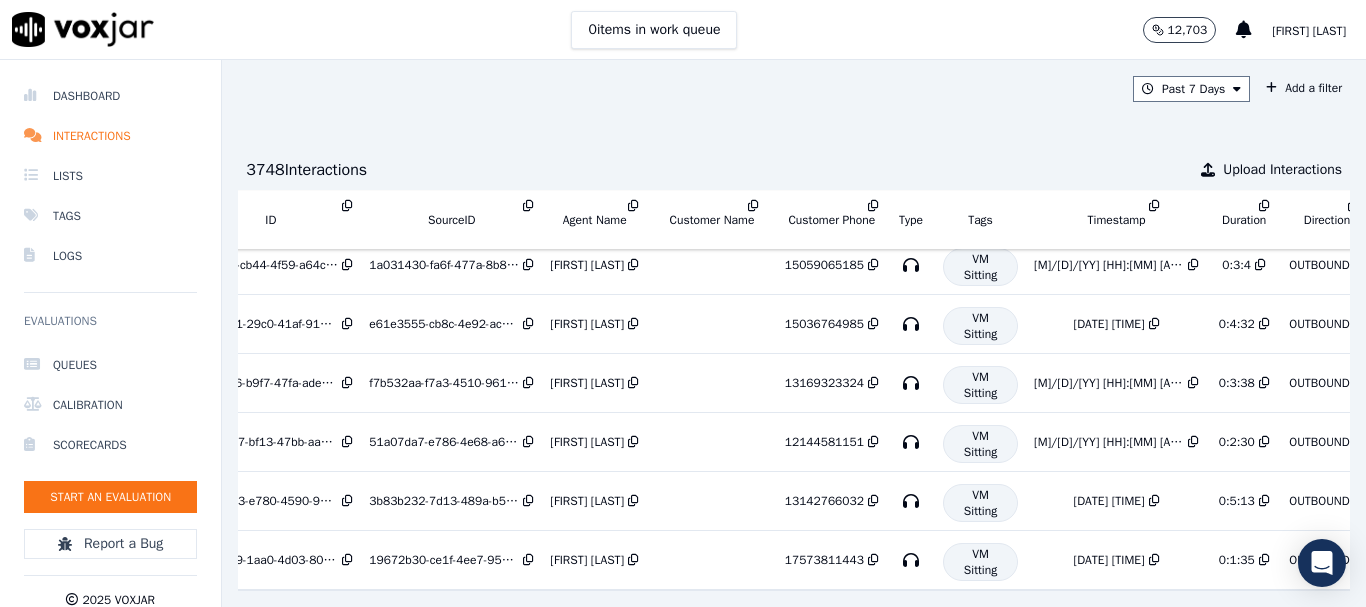 drag, startPoint x: 525, startPoint y: 561, endPoint x: 473, endPoint y: 558, distance: 52.086468 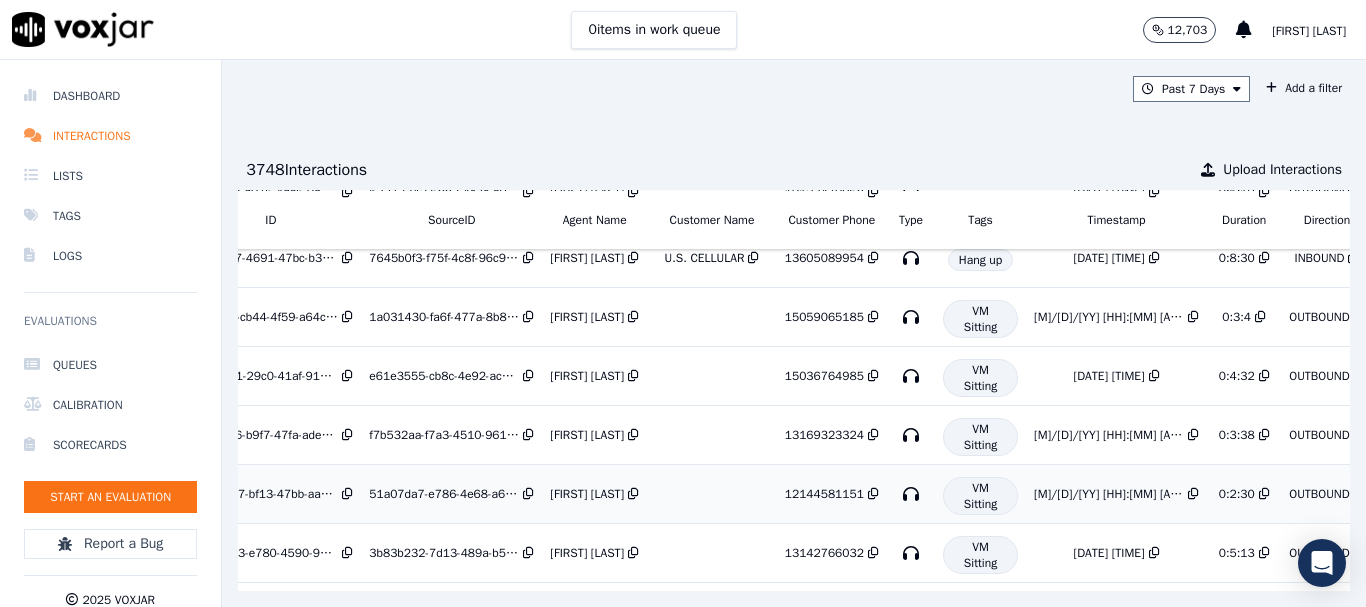 scroll, scrollTop: 1006, scrollLeft: 89, axis: both 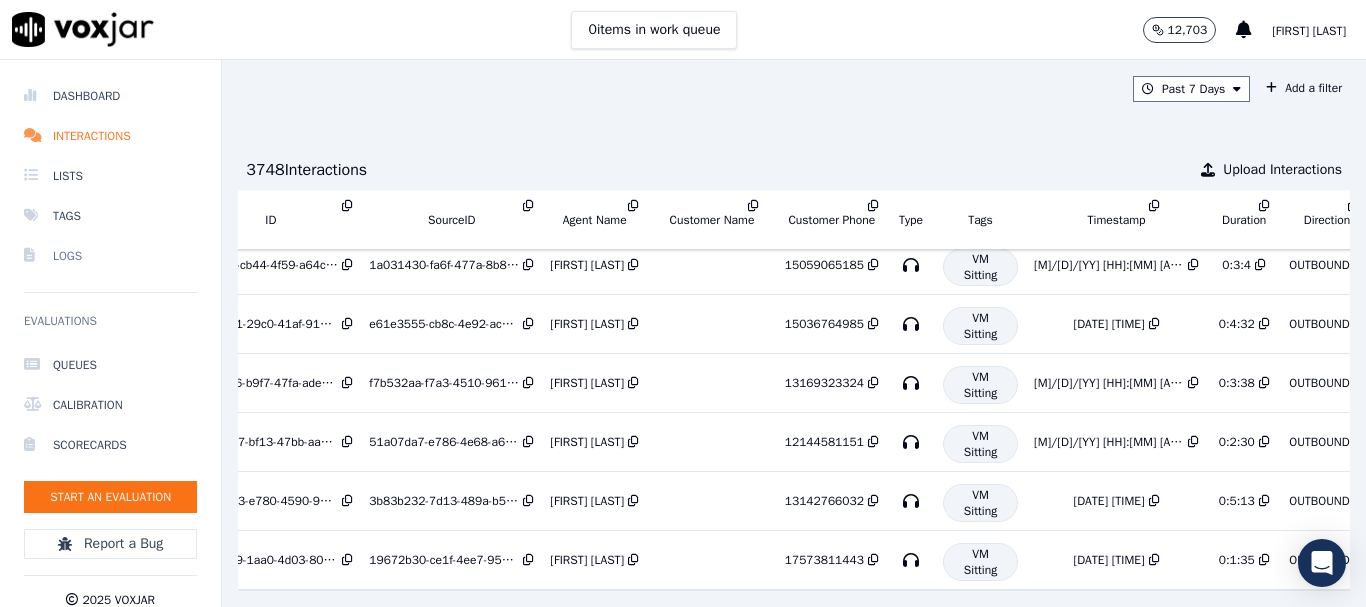 drag, startPoint x: 62, startPoint y: 210, endPoint x: 65, endPoint y: 248, distance: 38.118237 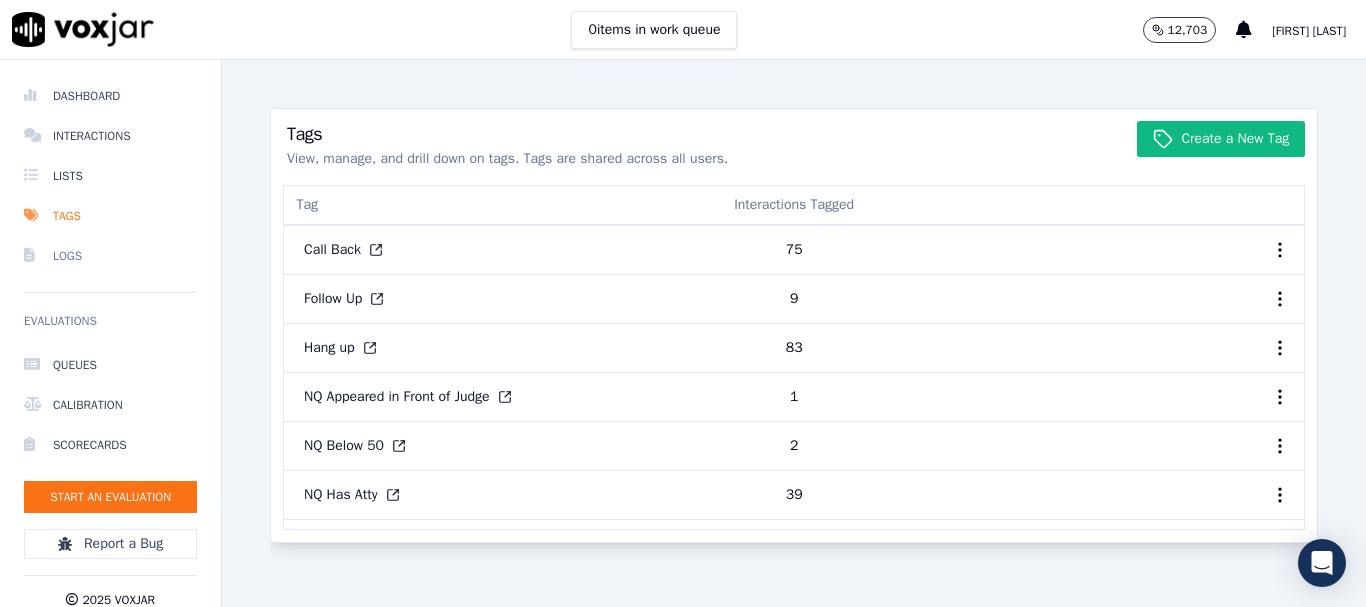 click on "Logs" at bounding box center [110, 256] 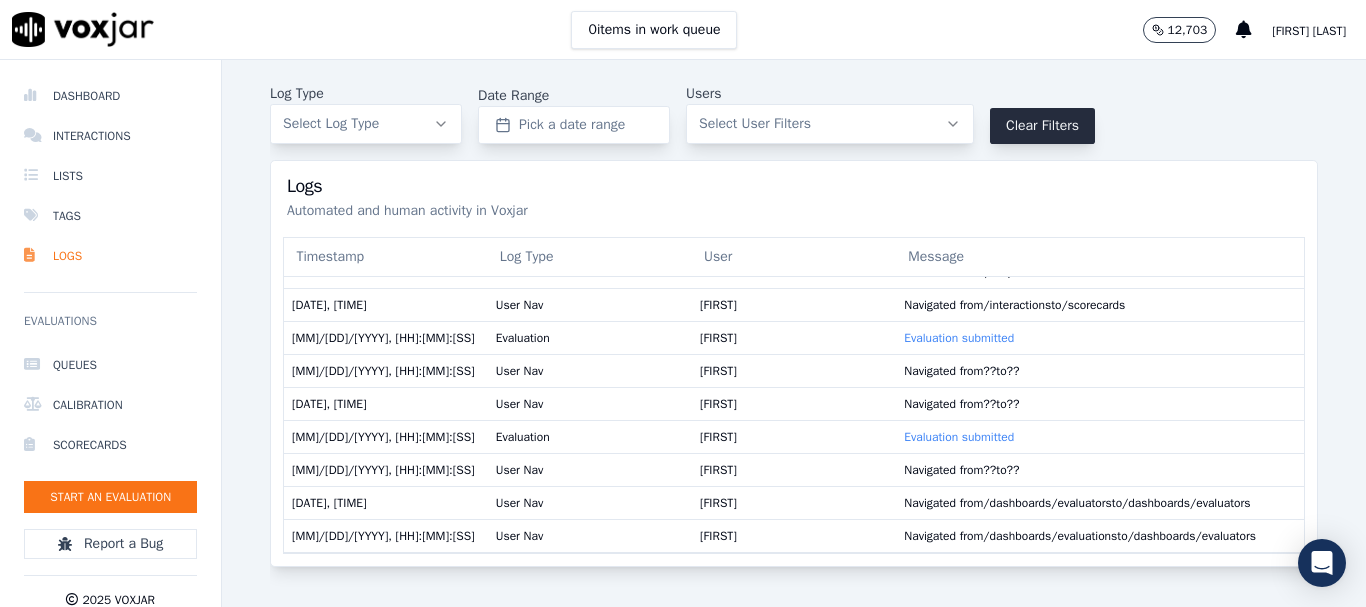 scroll, scrollTop: 3465, scrollLeft: 0, axis: vertical 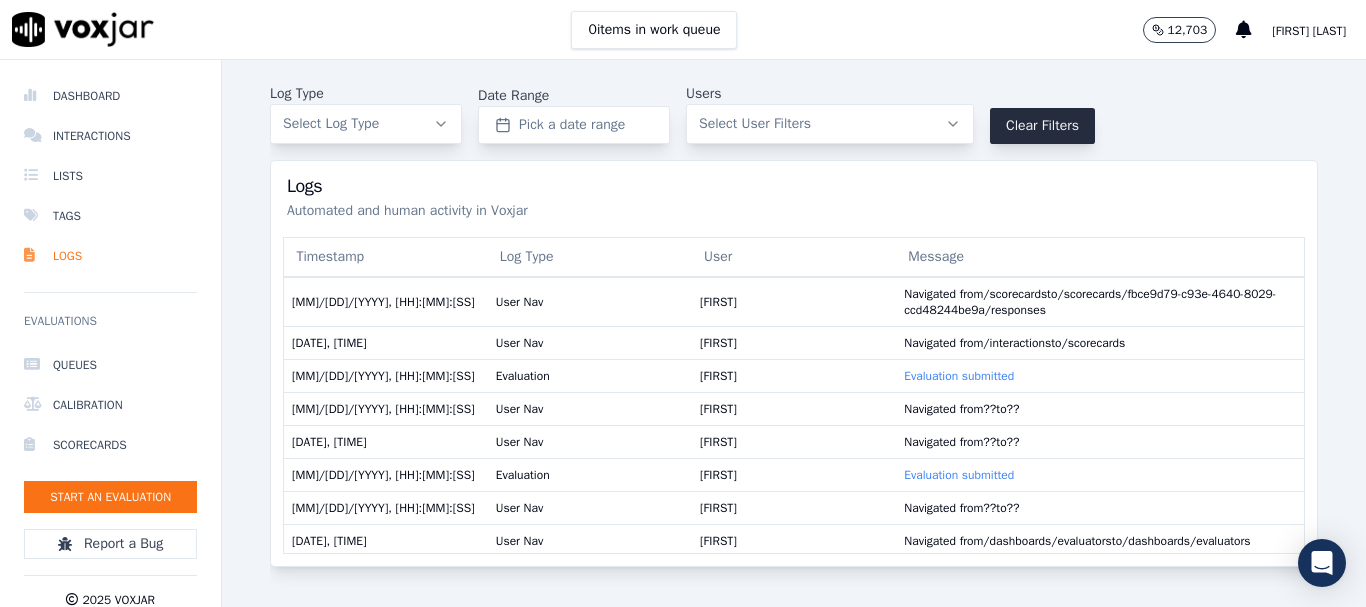 click on "Log Type   Select Log Type       Date Range     Pick a date range     Users   Select User Filters       Clear Filters   Logs   Automated and human activity in Voxjar   Timestamp   Log Type   User   Message   [DATE], [TIME]   User Nav   [FIRST]   Navigated from  /tags  to  /logs [DATE], [TIME]   User Nav   [FIRST]   Navigated from  /interactions  to  /tags [DATE], [TIME]   User Nav   [FIRST]   Navigated from  /scorecards  to  /interactions [DATE], [TIME]   User Nav   [FIRST]   Navigated from  /queues  to  /scorecards [DATE], [TIME]   User Nav   [FIRST]   Navigated from  /calibration  to  /queues [DATE], [TIME]   User Nav   [FIRST]   Navigated from  /interactions  to  /calibration [DATE], [TIME]   User Nav   [FIRST]   Navigated from  /logs  to  /interactions [DATE], [TIME]   User Nav   [FIRST]   Navigated from  /interactions  to  /logs [DATE], [TIME]   User Nav   [FIRST]   Navigated from  /tags  to  /interactions [DATE], [TIME]   User Nav   [FIRST]   Navigated from  ???" at bounding box center [794, 333] 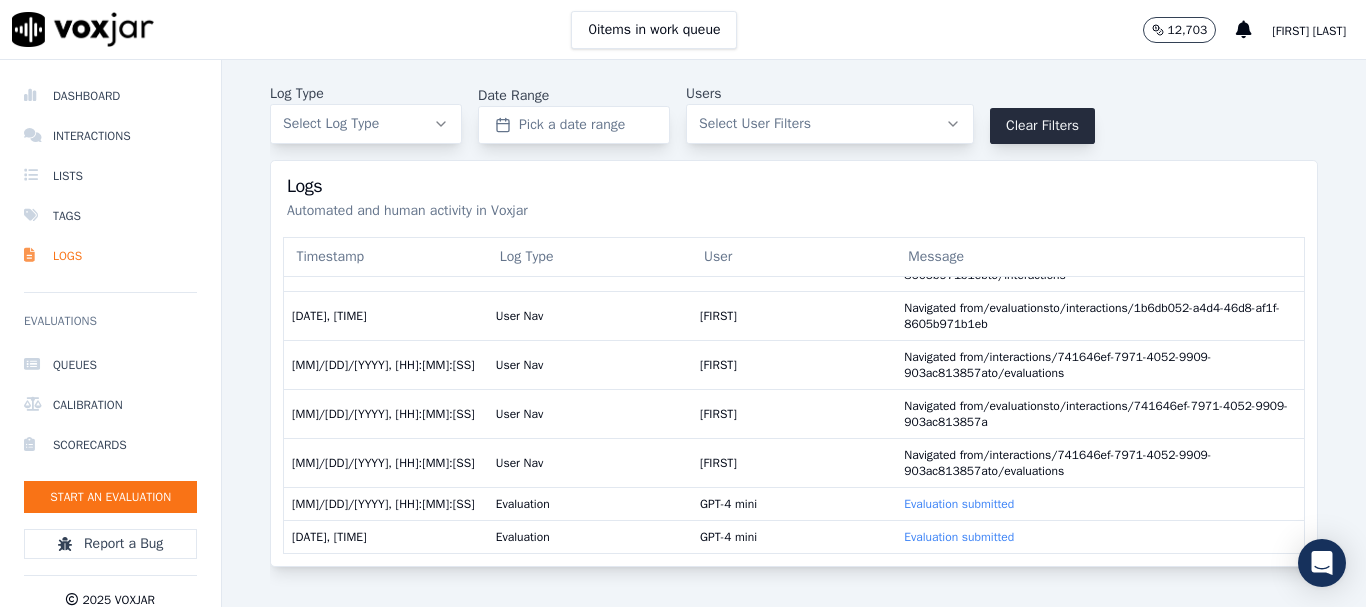 scroll, scrollTop: 11827, scrollLeft: 0, axis: vertical 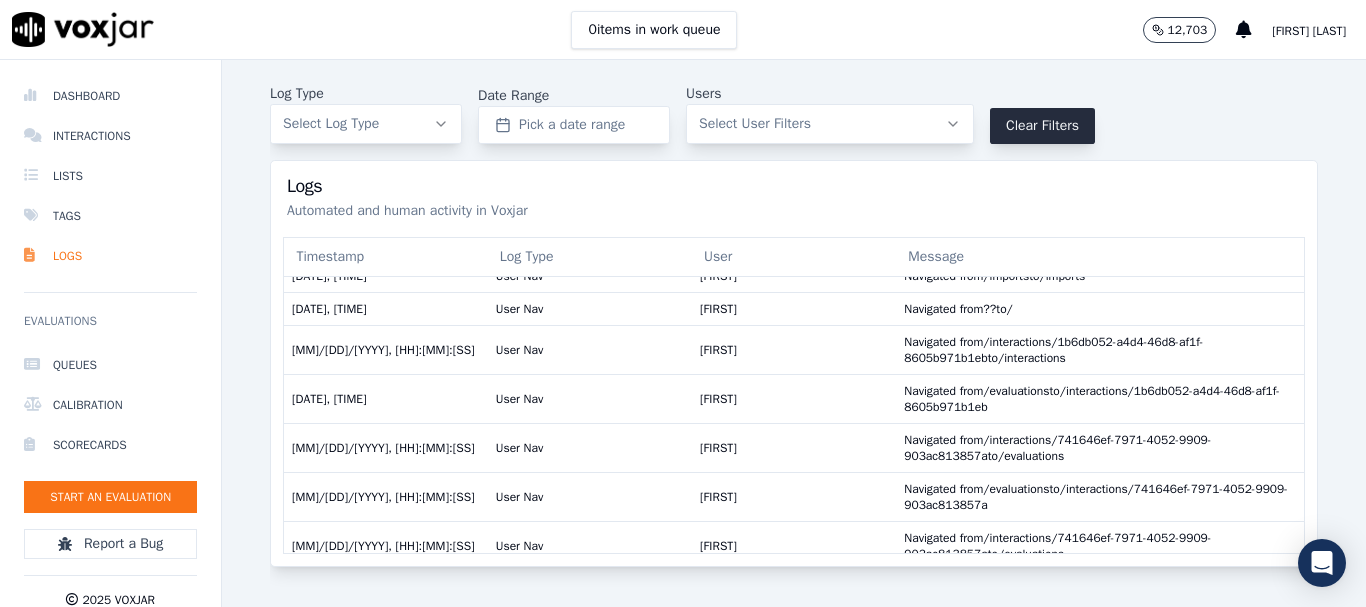 click on "Log Type   Select Log Type       Date Range     Pick a date range     Users   Select User Filters       Clear Filters" at bounding box center (794, 114) 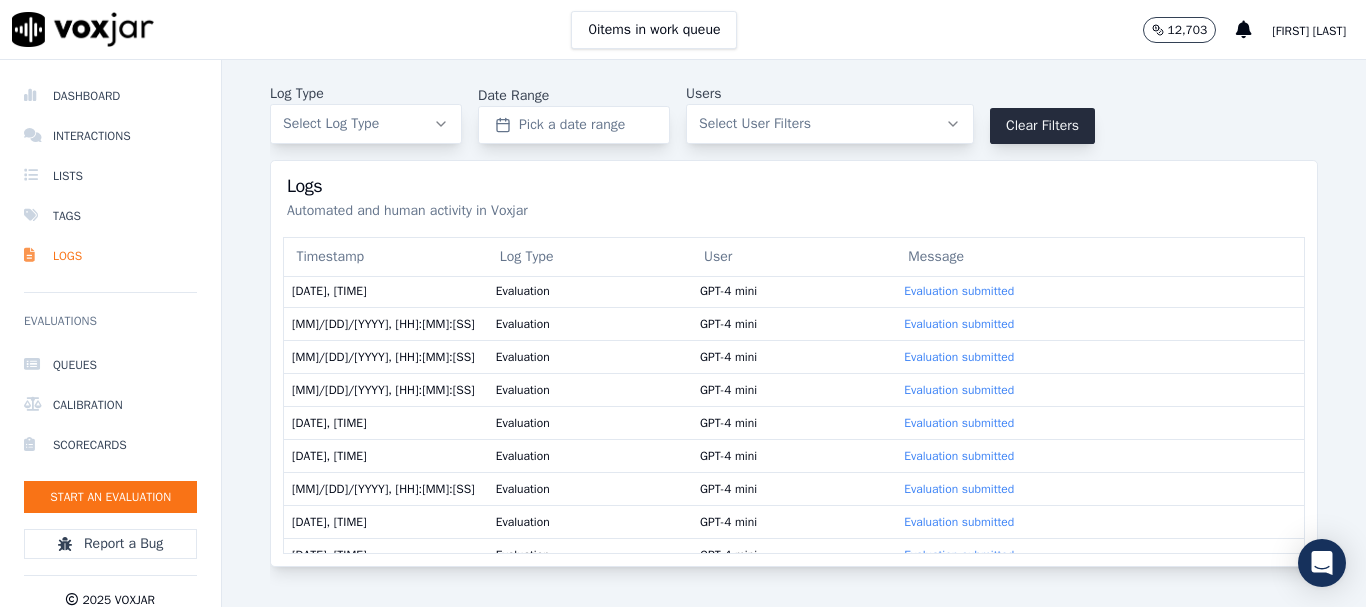 scroll, scrollTop: 10361, scrollLeft: 0, axis: vertical 